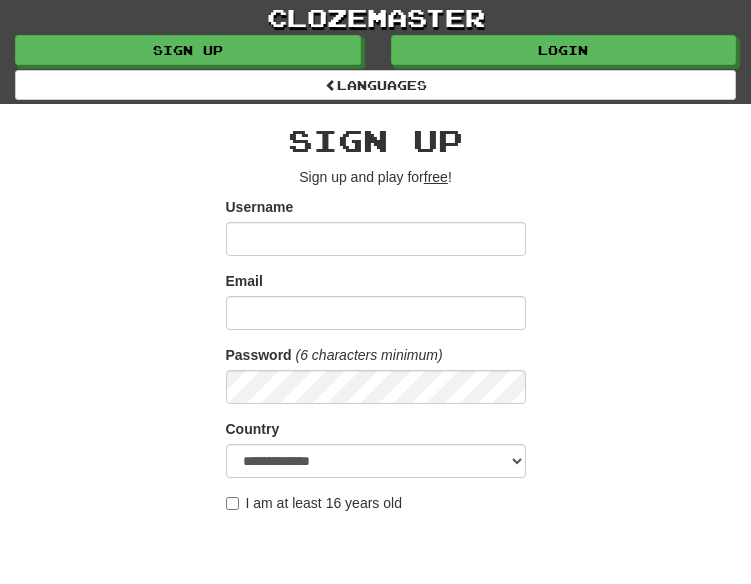 scroll, scrollTop: 0, scrollLeft: 0, axis: both 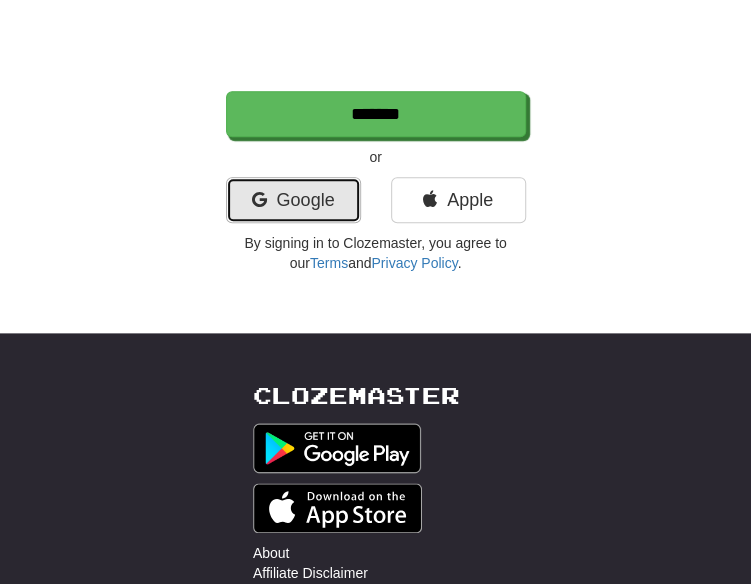 click on "Google" at bounding box center (293, 200) 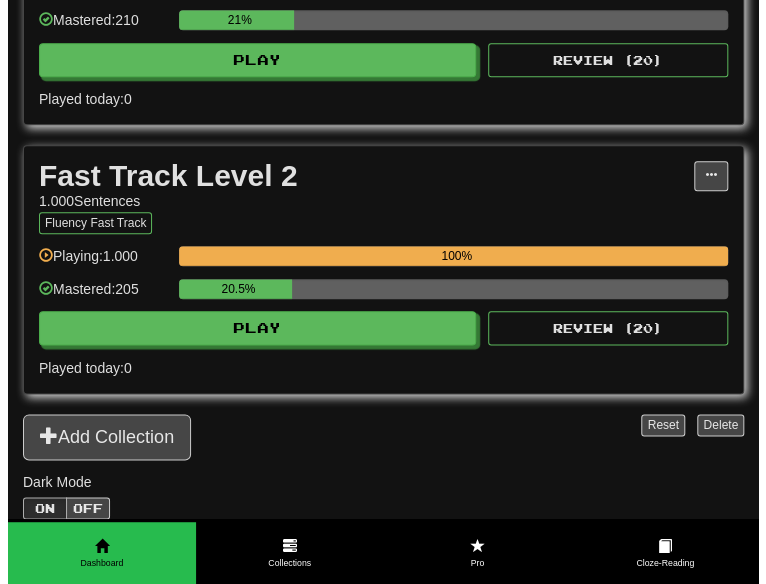scroll, scrollTop: 560, scrollLeft: 0, axis: vertical 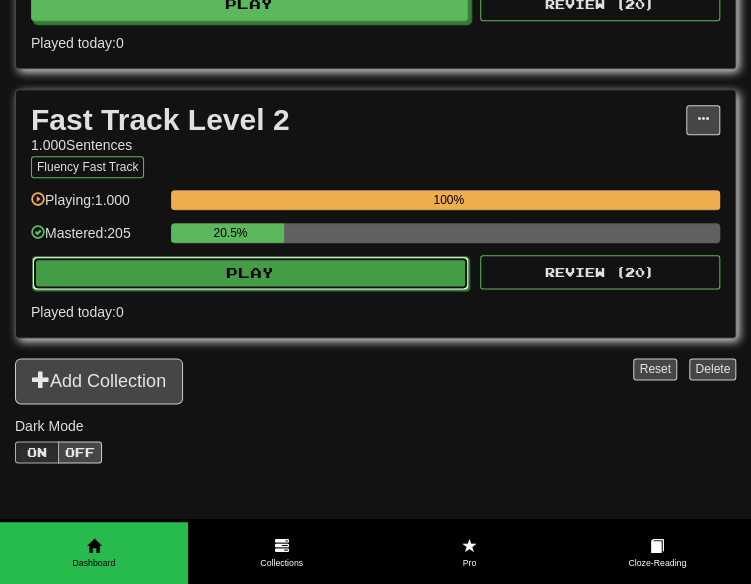 click on "Play" at bounding box center [250, 273] 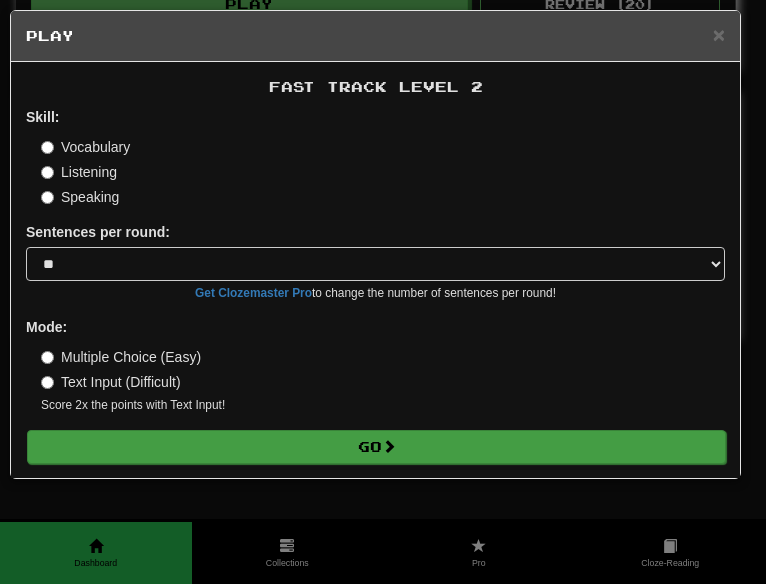 drag, startPoint x: 524, startPoint y: 466, endPoint x: 570, endPoint y: 459, distance: 46.52956 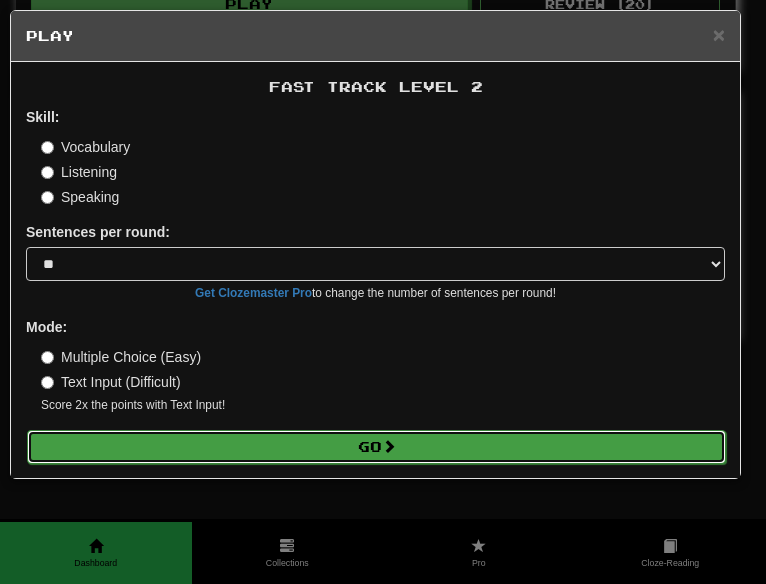 click on "Go" at bounding box center [376, 447] 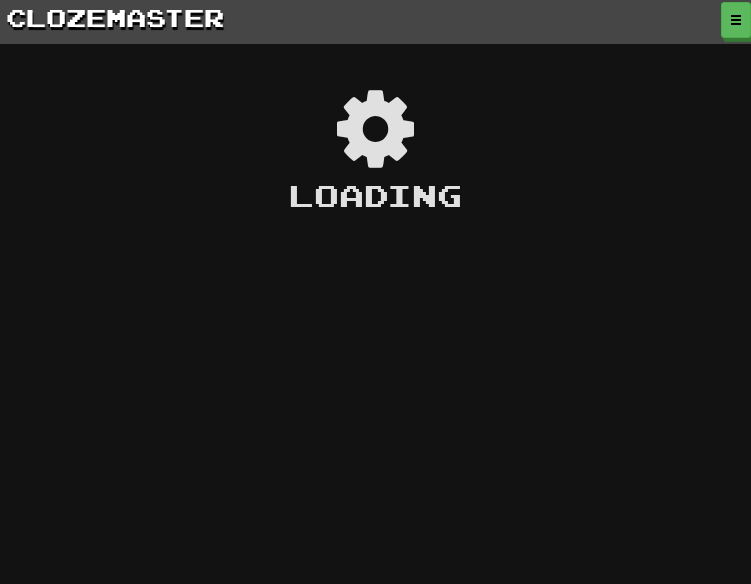 scroll, scrollTop: 0, scrollLeft: 0, axis: both 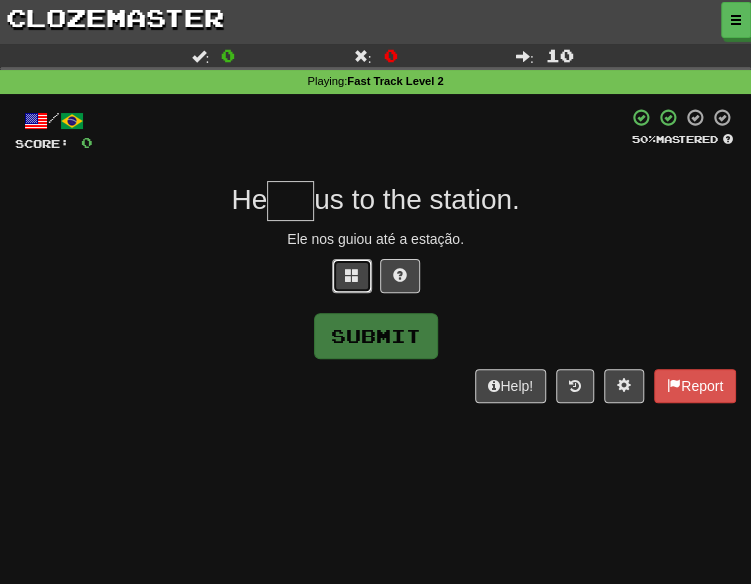 click at bounding box center [352, 276] 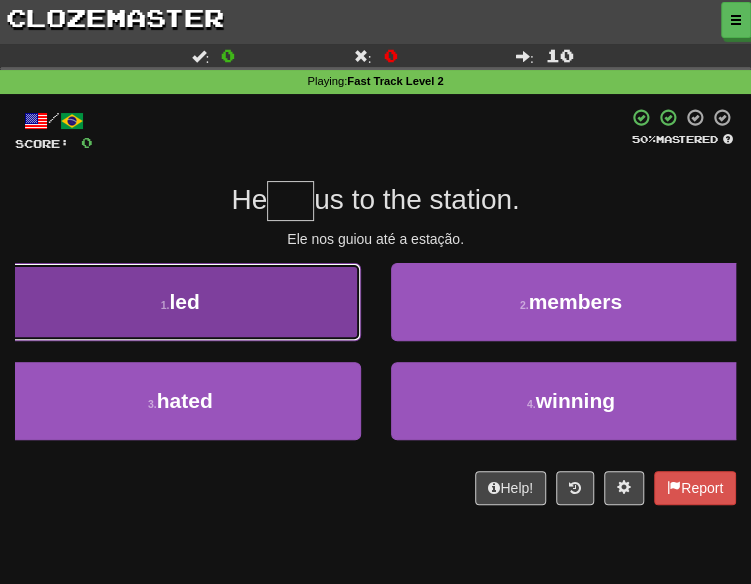 click on "1 .  led" at bounding box center [180, 302] 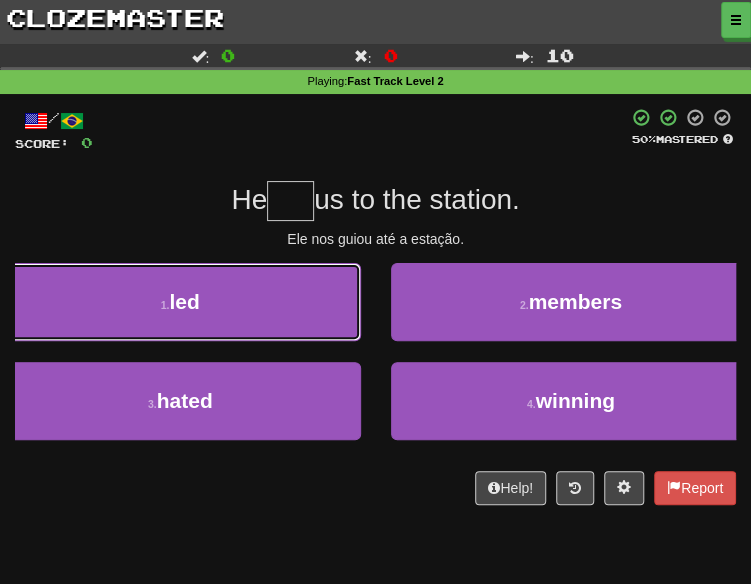 type on "***" 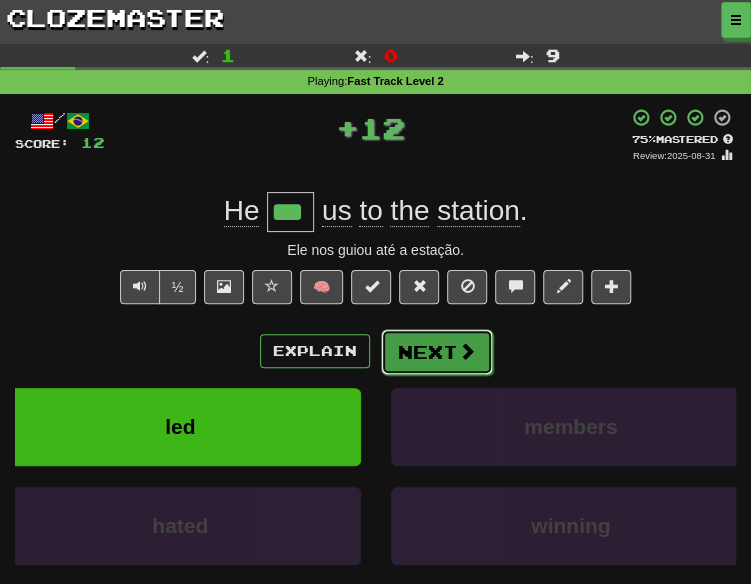 click on "Next" at bounding box center (437, 352) 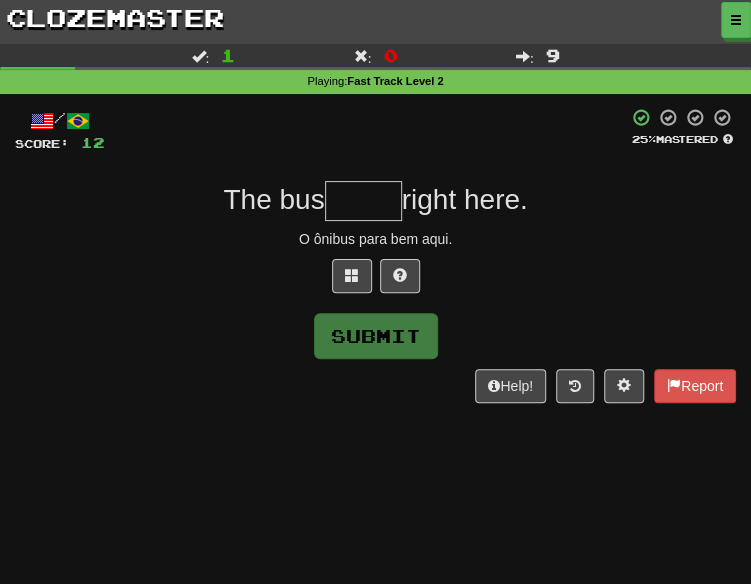 click at bounding box center (375, 281) 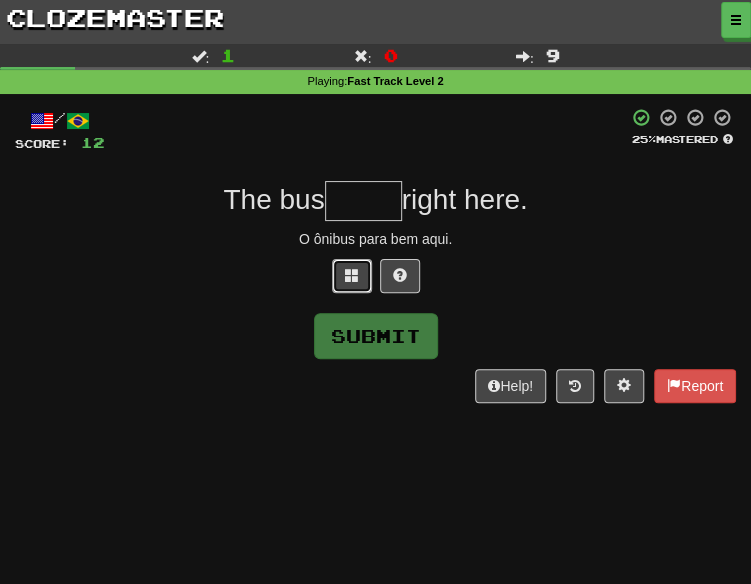 click at bounding box center (352, 275) 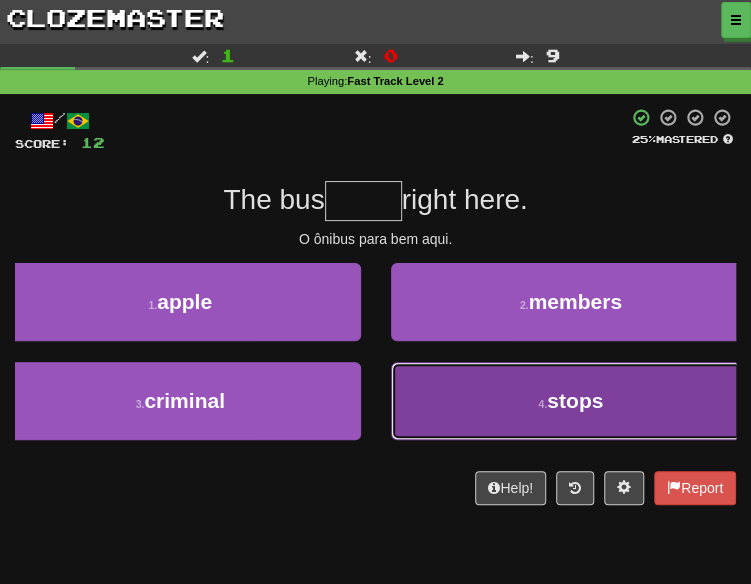 click on "4 .  stops" at bounding box center (571, 401) 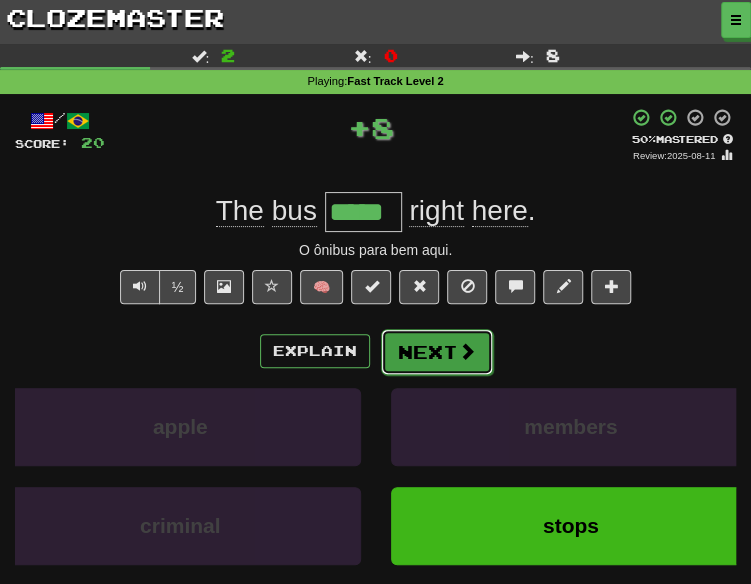 click on "Next" at bounding box center (437, 352) 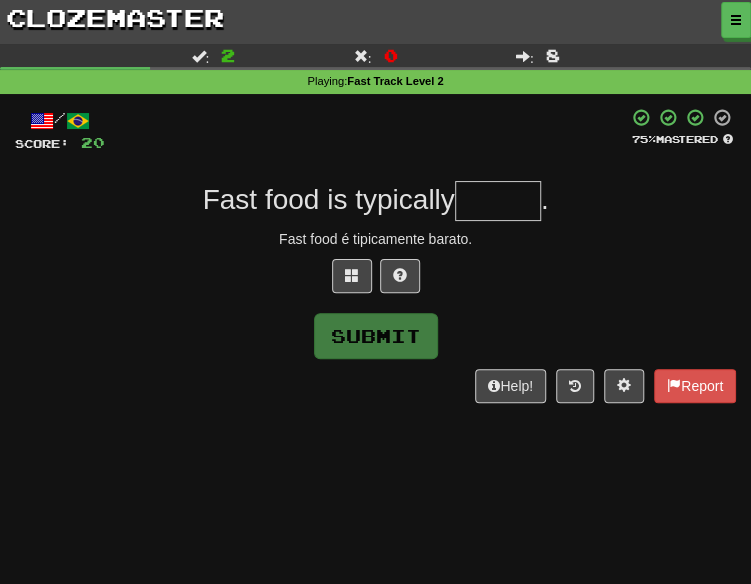 drag, startPoint x: 331, startPoint y: 306, endPoint x: 365, endPoint y: 299, distance: 34.713108 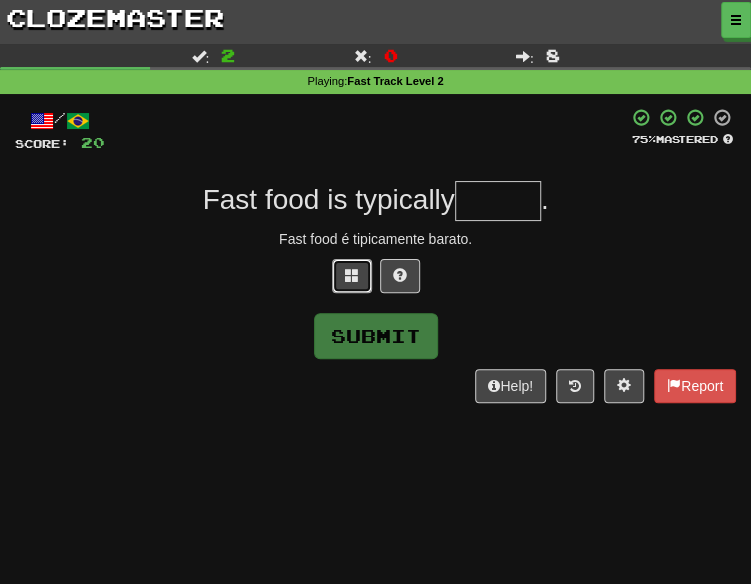 click at bounding box center [352, 276] 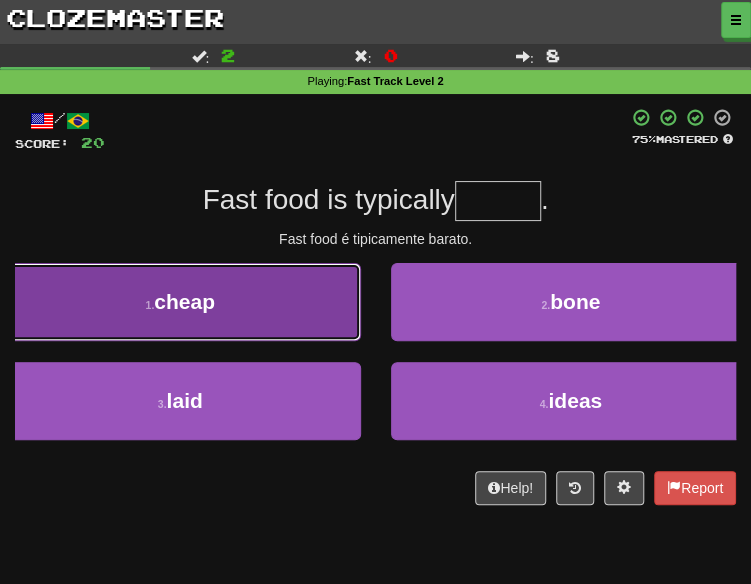 click on "1 .  cheap" at bounding box center (180, 302) 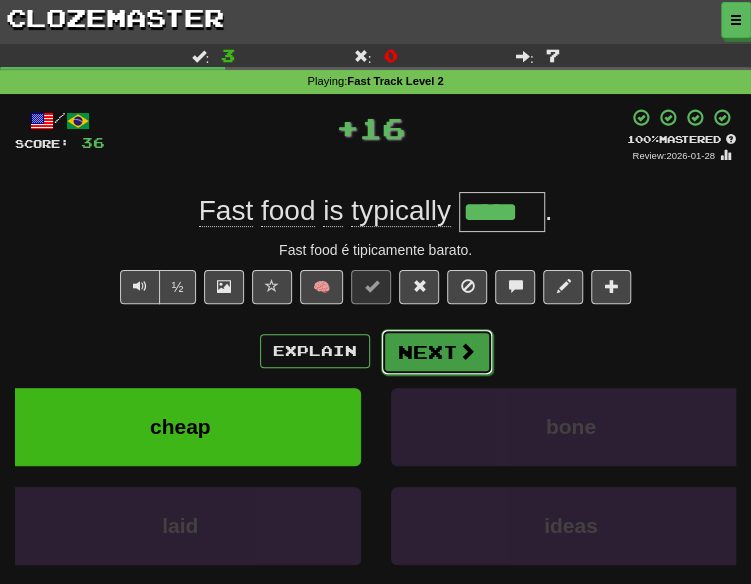 click at bounding box center [467, 351] 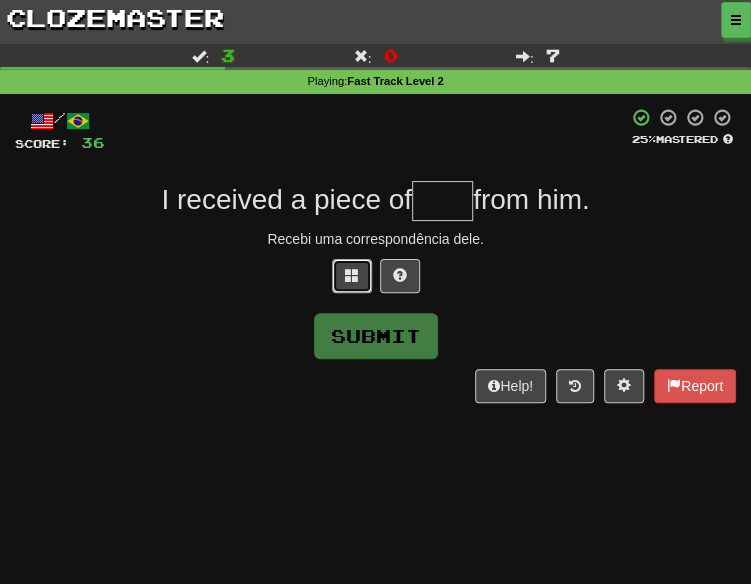 click at bounding box center [352, 275] 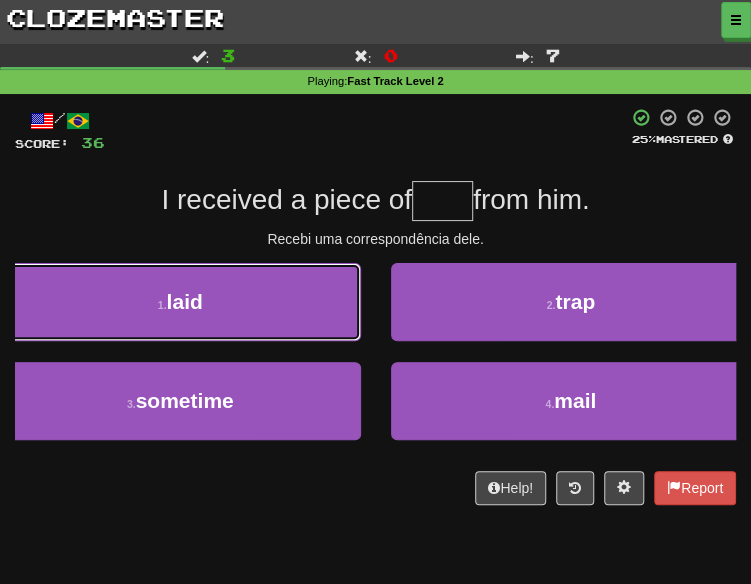 drag, startPoint x: 149, startPoint y: 302, endPoint x: 554, endPoint y: 320, distance: 405.3998 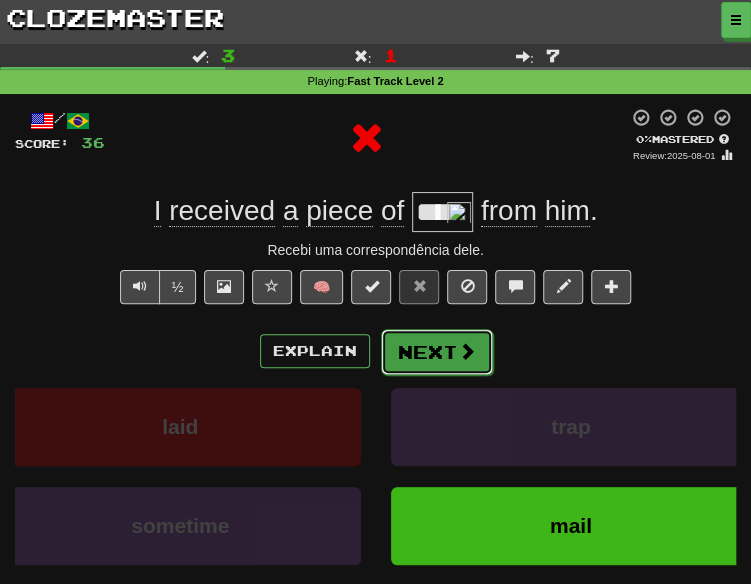click on "Next" at bounding box center [437, 352] 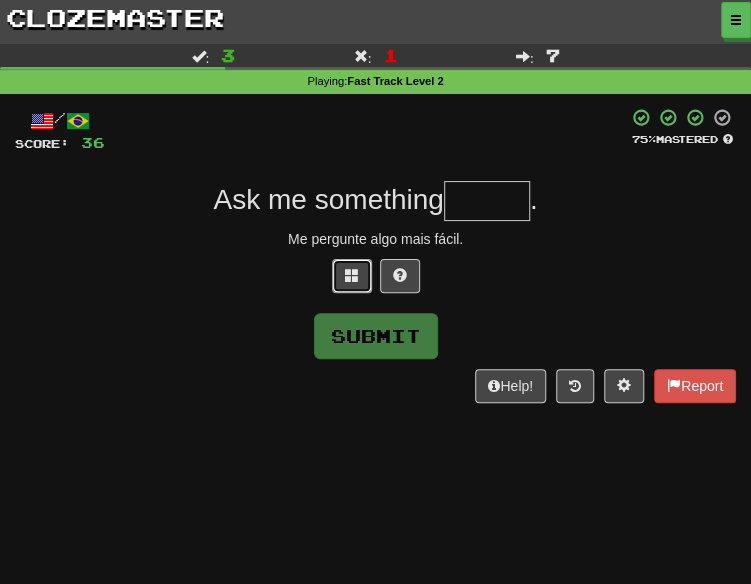 click at bounding box center [352, 276] 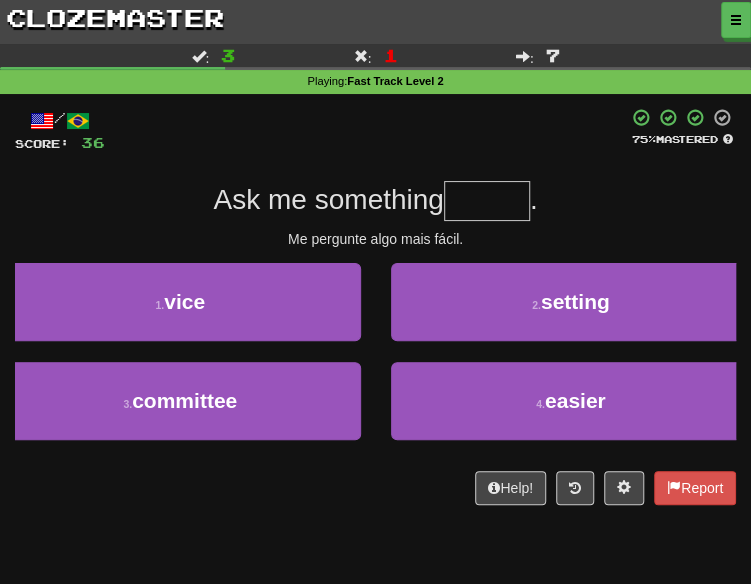 click on "2 .  setting" at bounding box center (571, 312) 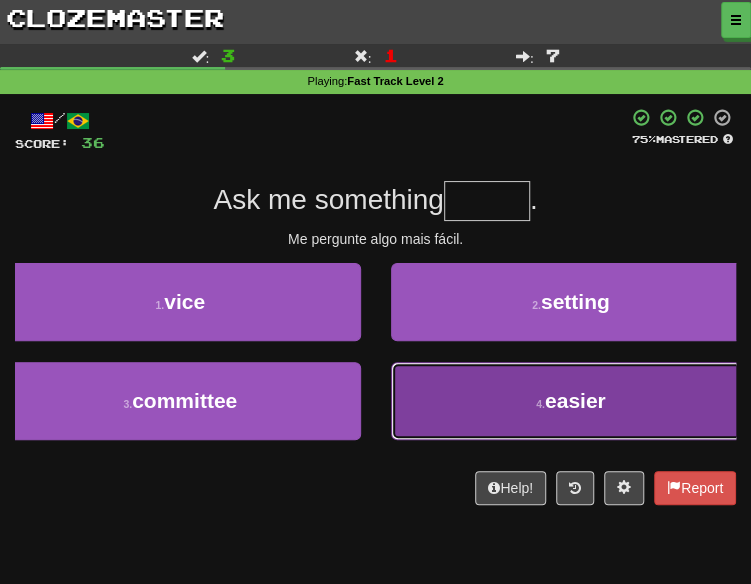 click on "4 .  easier" at bounding box center (571, 401) 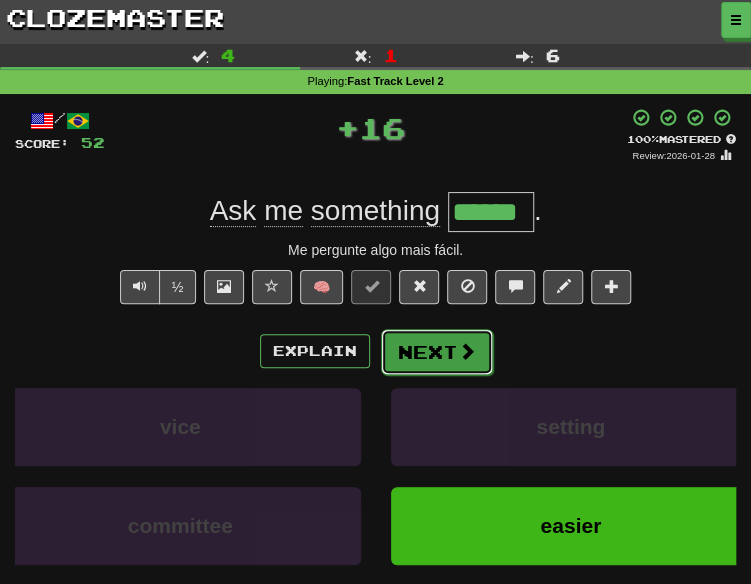 click on "Next" at bounding box center (437, 352) 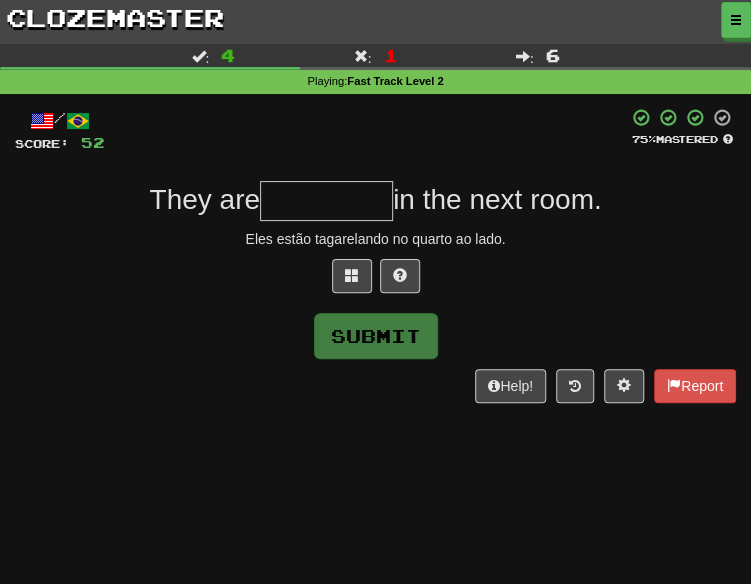 click at bounding box center (375, 281) 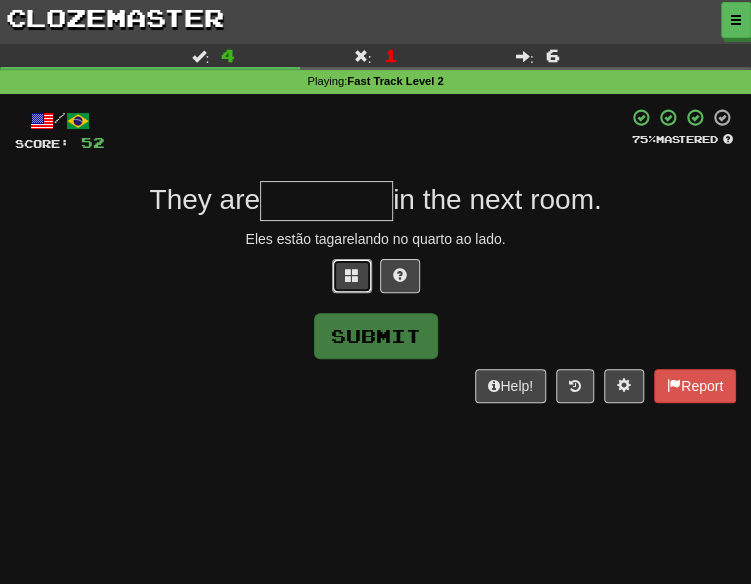 click at bounding box center [352, 275] 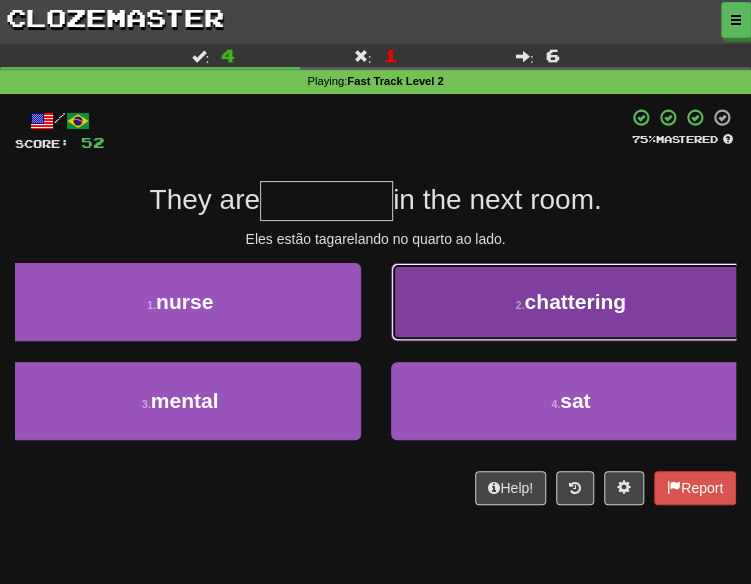 click on "2 .  chattering" at bounding box center [571, 302] 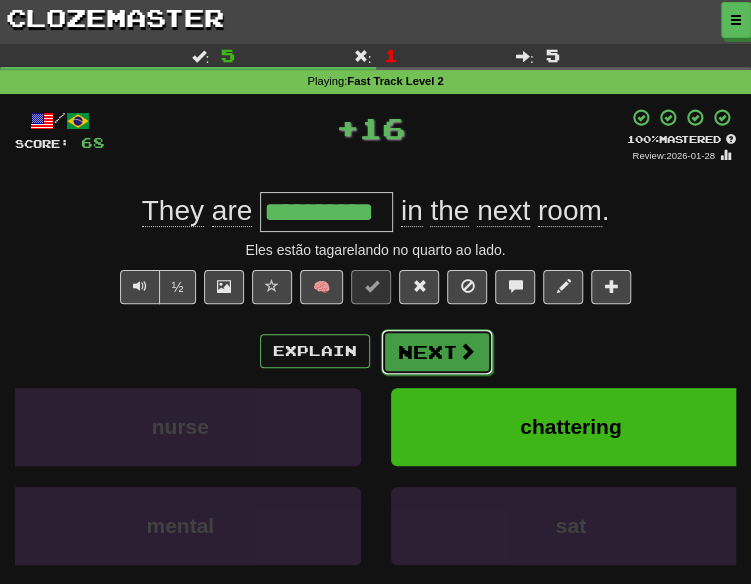 click on "Next" at bounding box center (437, 352) 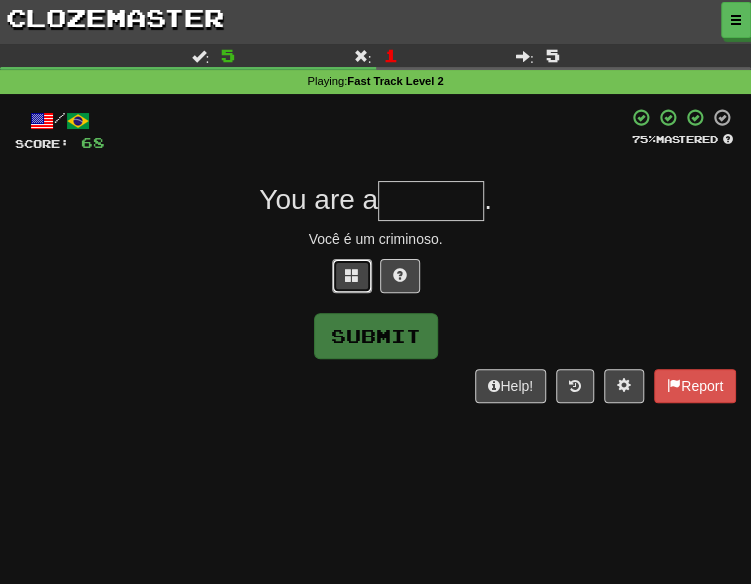 click at bounding box center [352, 275] 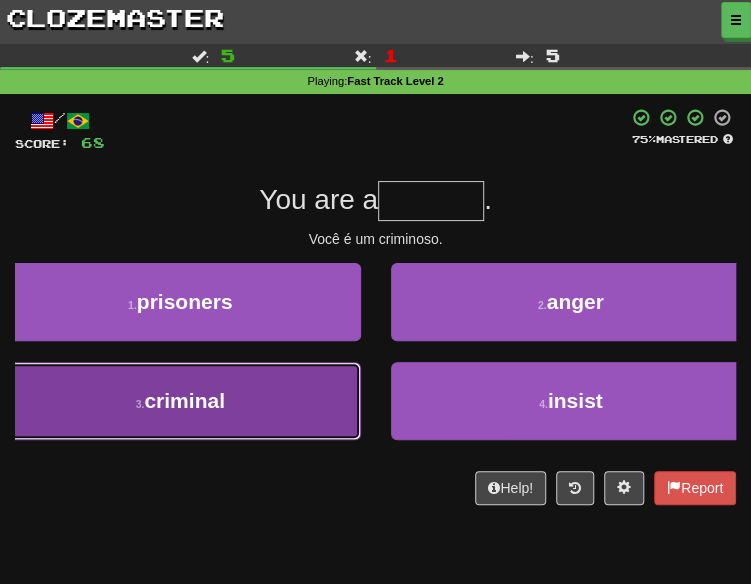 click on "3 .  criminal" at bounding box center (180, 401) 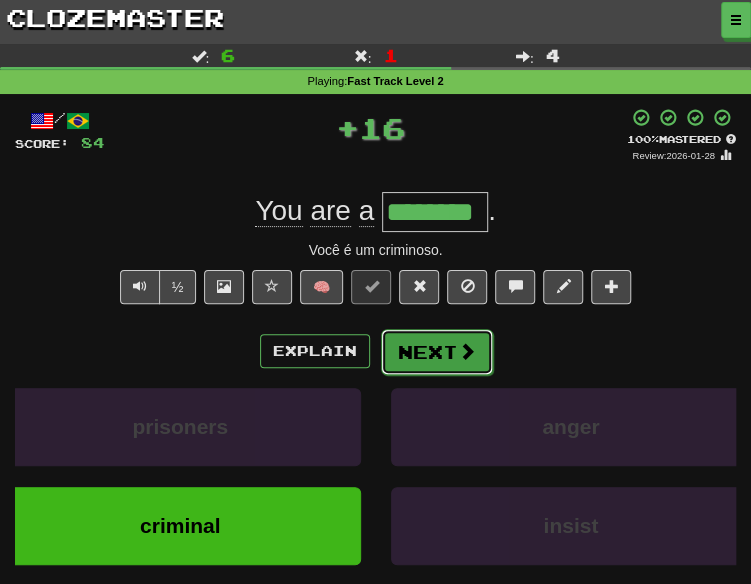 click on "Next" at bounding box center [437, 352] 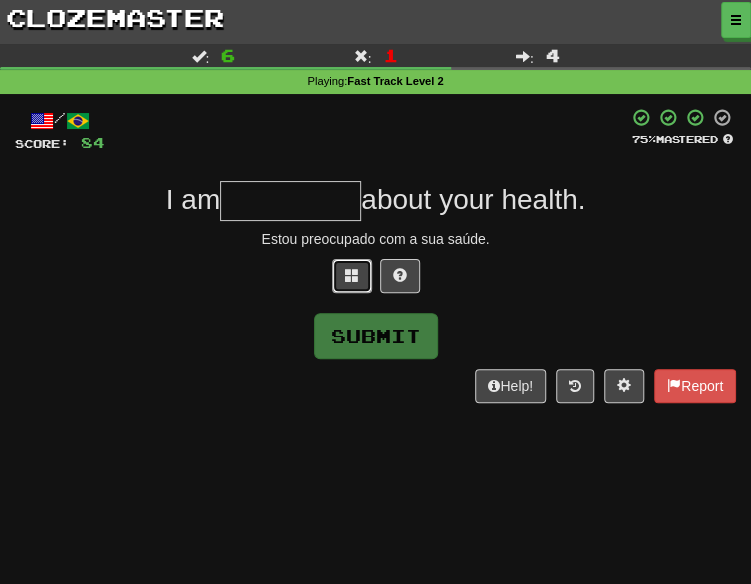 click at bounding box center [352, 276] 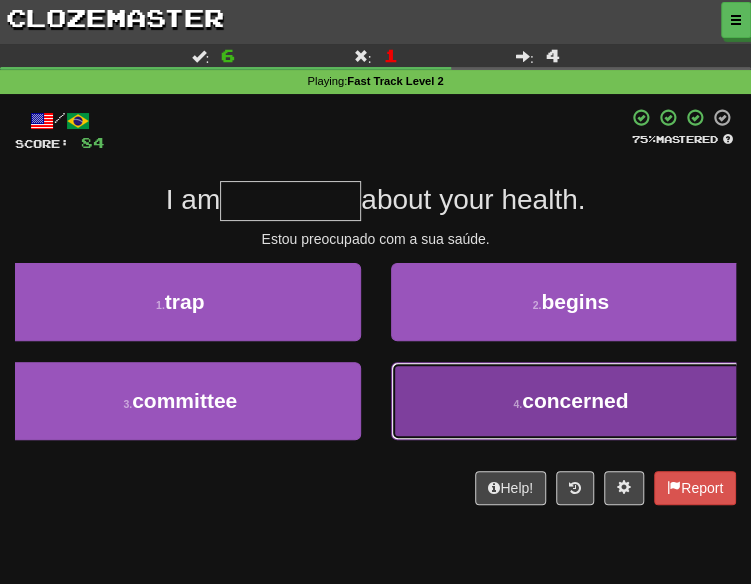 click on "concerned" at bounding box center [575, 400] 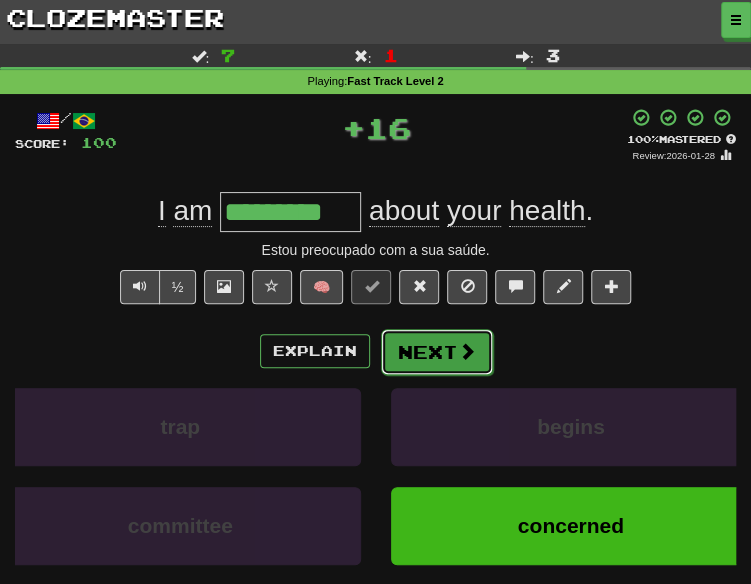 click on "Next" at bounding box center [437, 352] 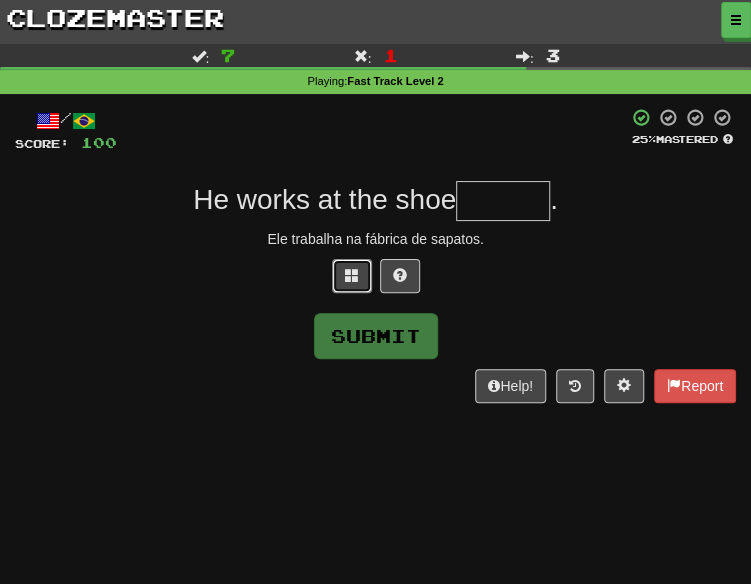 click at bounding box center [375, 281] 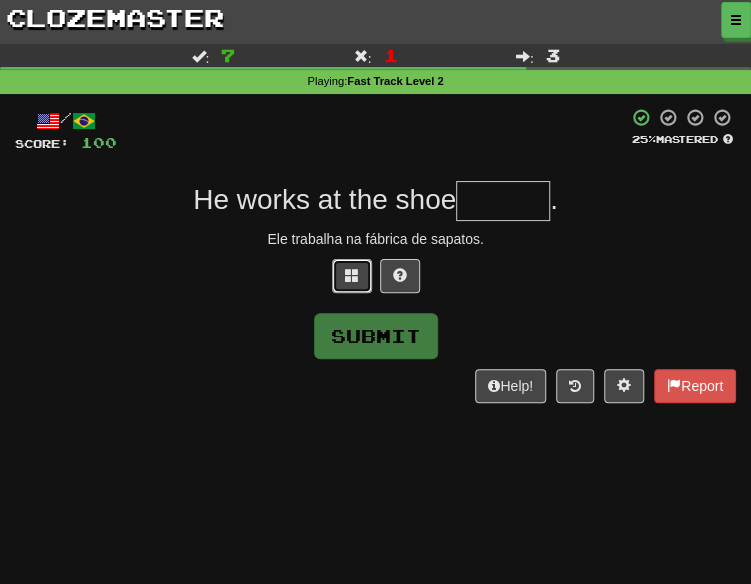click at bounding box center (352, 275) 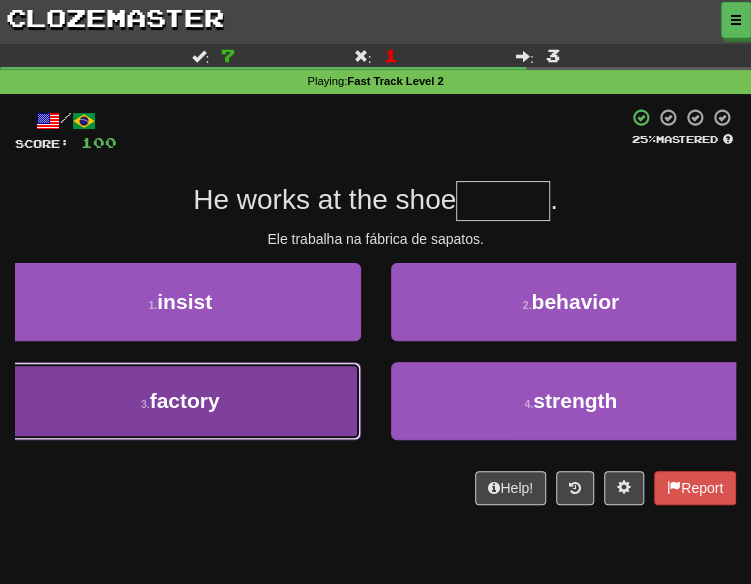 click on "3 .  factory" at bounding box center (180, 401) 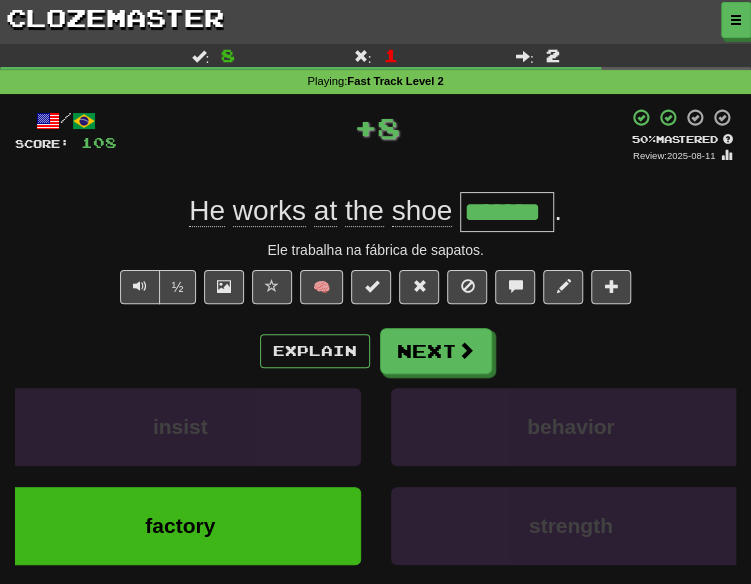 click on "Explain Next" at bounding box center [375, 351] 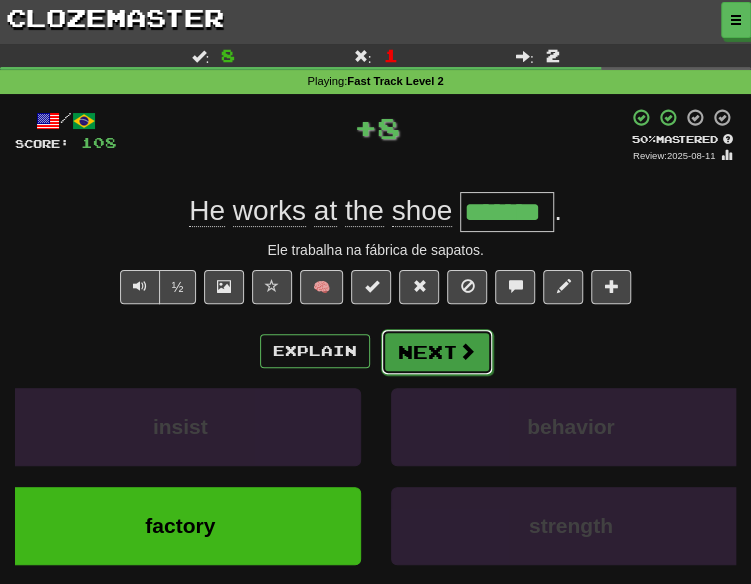 click at bounding box center (467, 351) 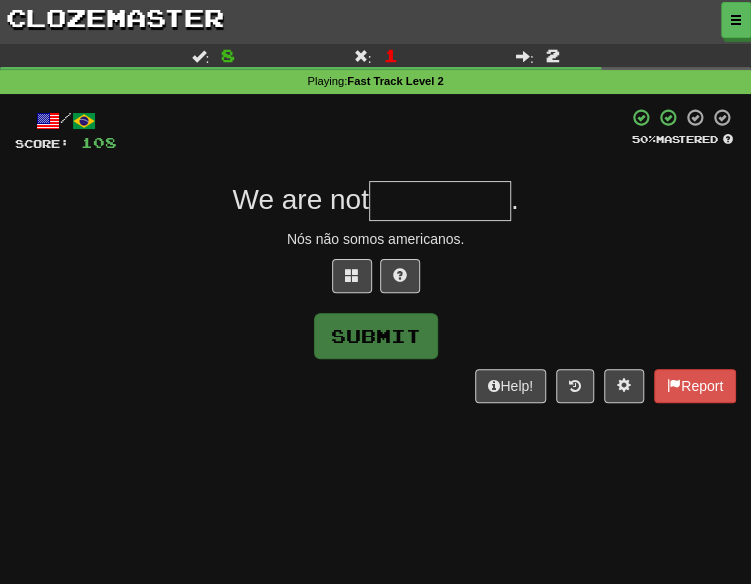 click on "/ Score: 108 50 % Mastered We are not . Nós não somos americanos. Submit Help! Report" at bounding box center (375, 255) 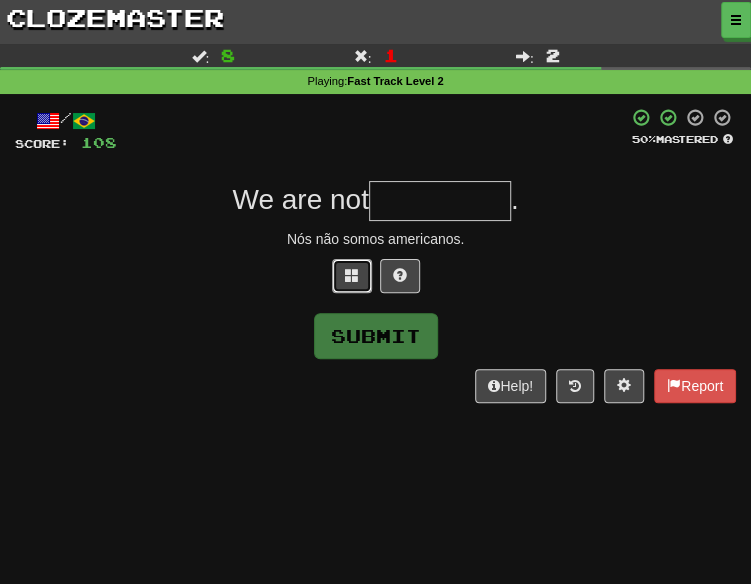 click at bounding box center [352, 275] 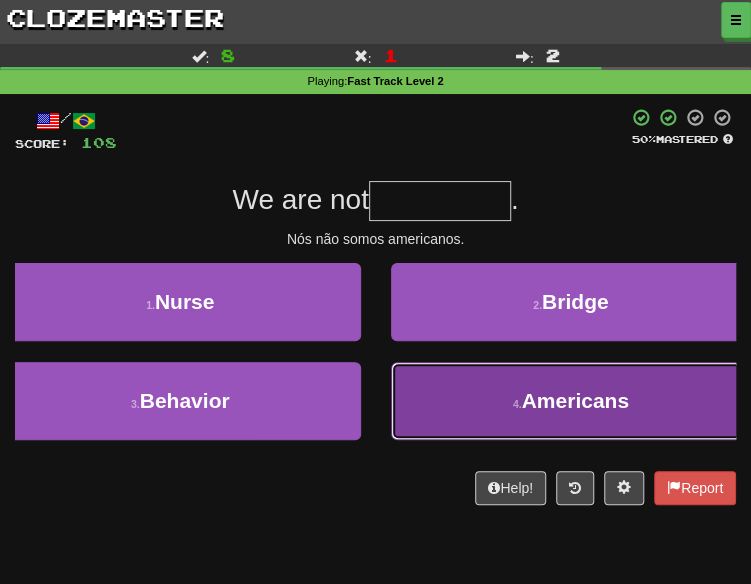 click on "Americans" at bounding box center (574, 400) 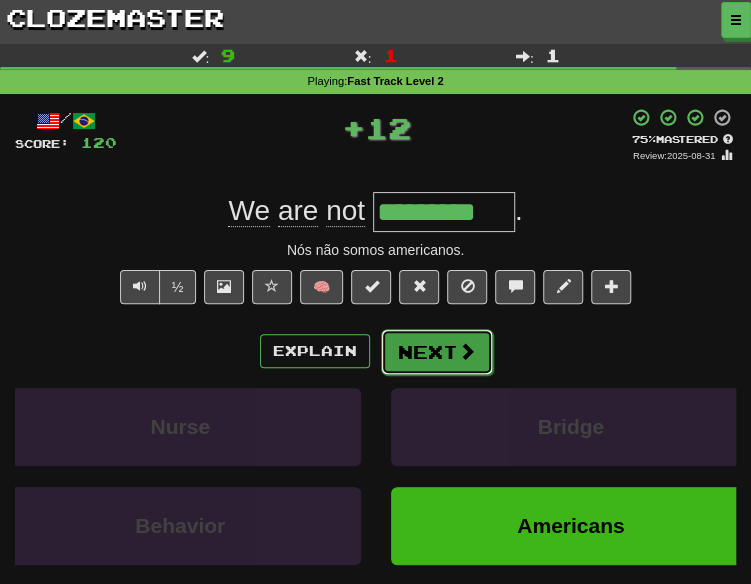 click at bounding box center (467, 351) 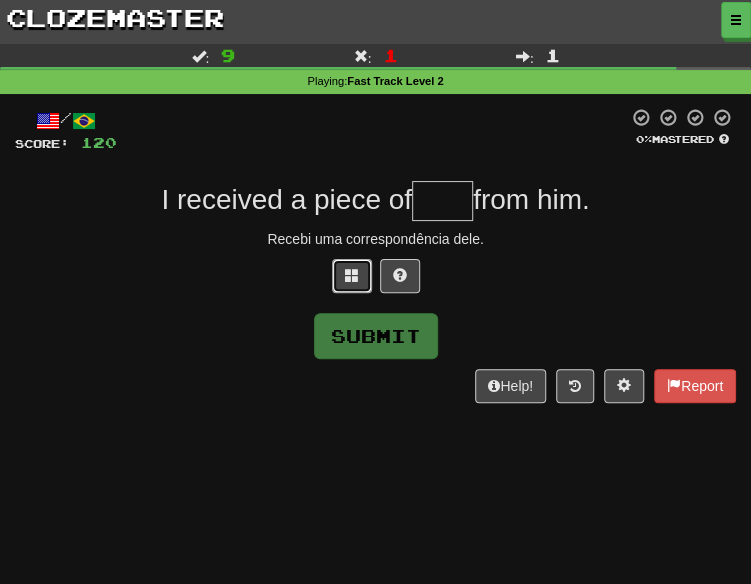 click at bounding box center (352, 276) 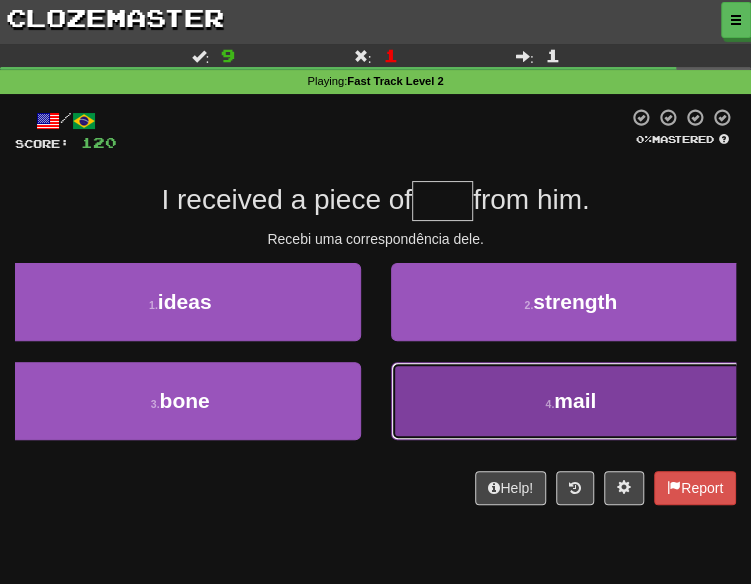 click on "4 .  mail" at bounding box center (571, 401) 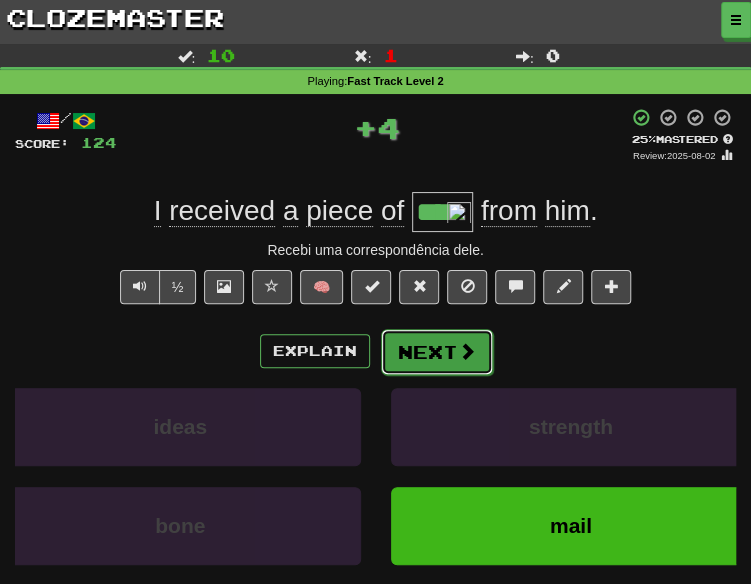 click on "Next" at bounding box center [437, 352] 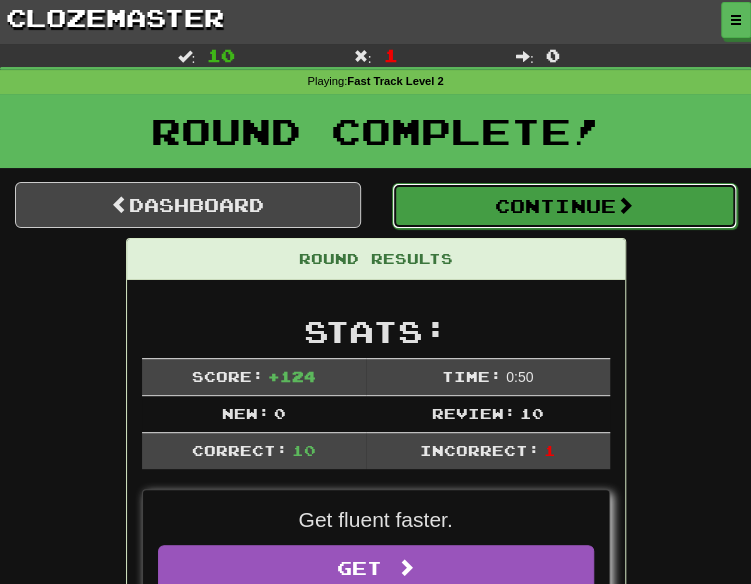 click on "Continue" at bounding box center (565, 206) 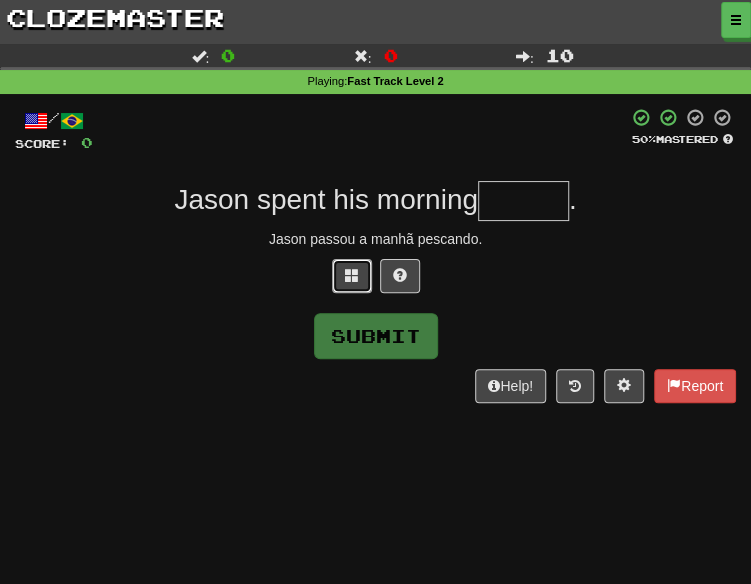 click at bounding box center [352, 276] 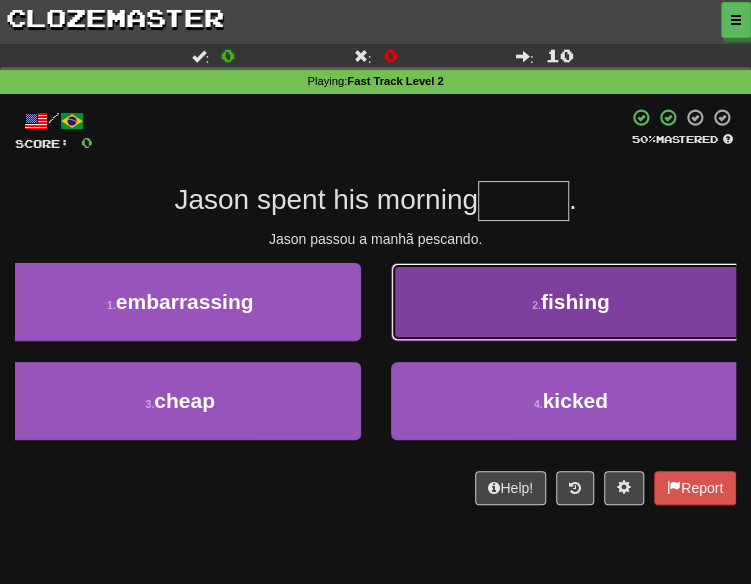 click on "2 .  fishing" at bounding box center [571, 302] 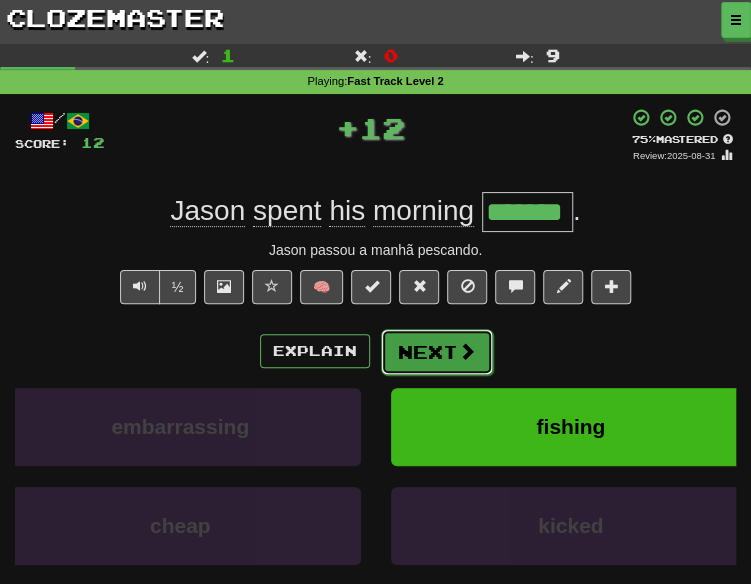 click on "Next" at bounding box center (437, 352) 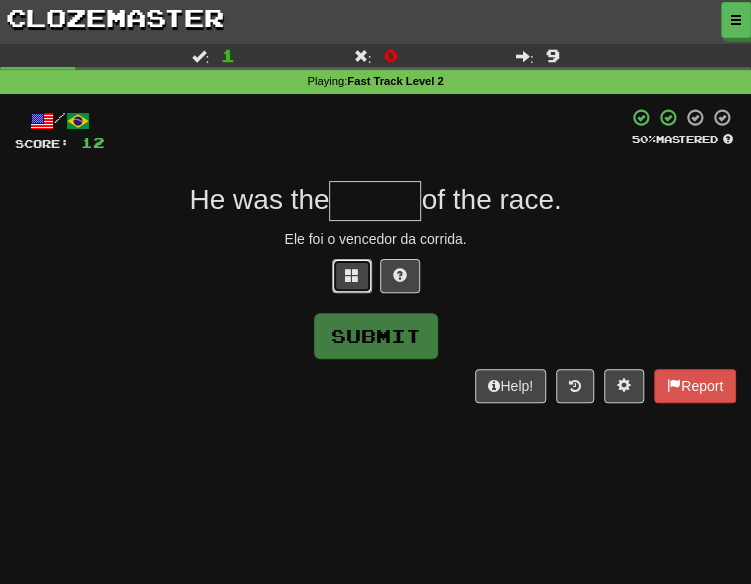 click at bounding box center (352, 275) 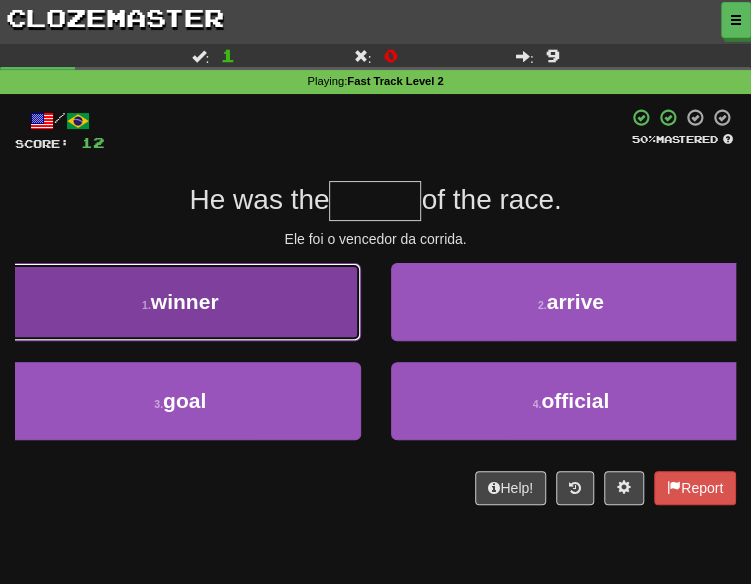 click on "1 .  winner" at bounding box center [180, 302] 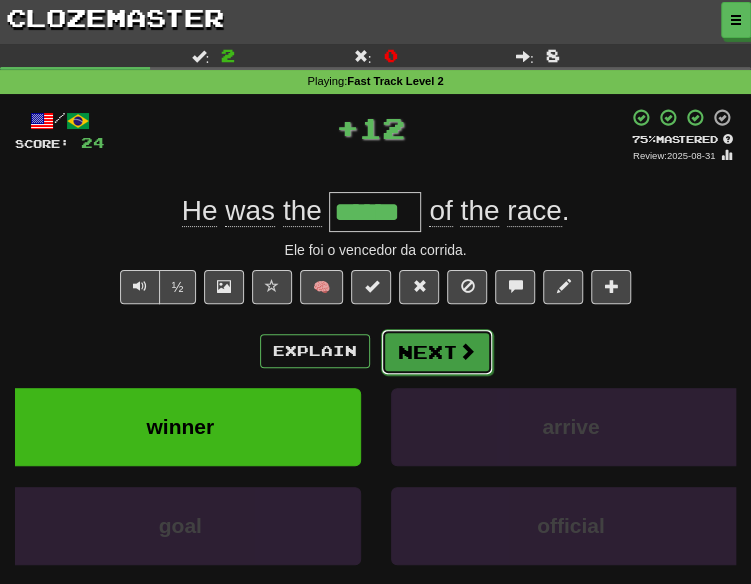click on "Next" at bounding box center [437, 352] 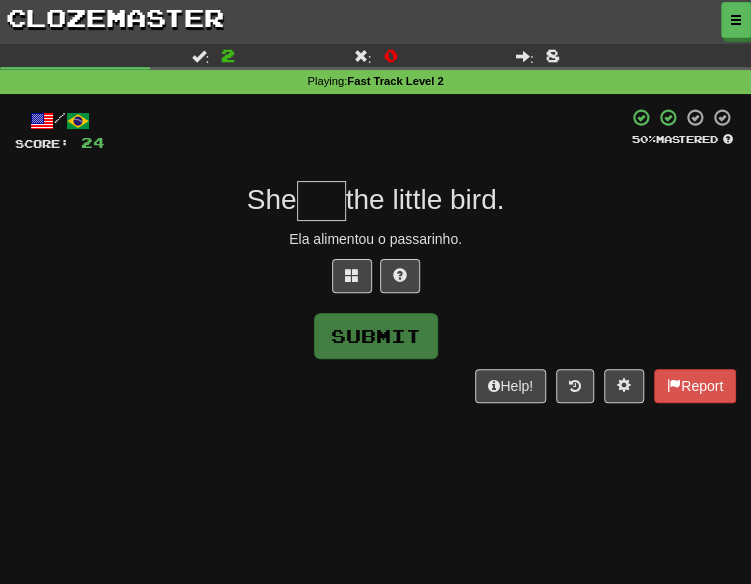 drag, startPoint x: 330, startPoint y: 249, endPoint x: 362, endPoint y: 292, distance: 53.600372 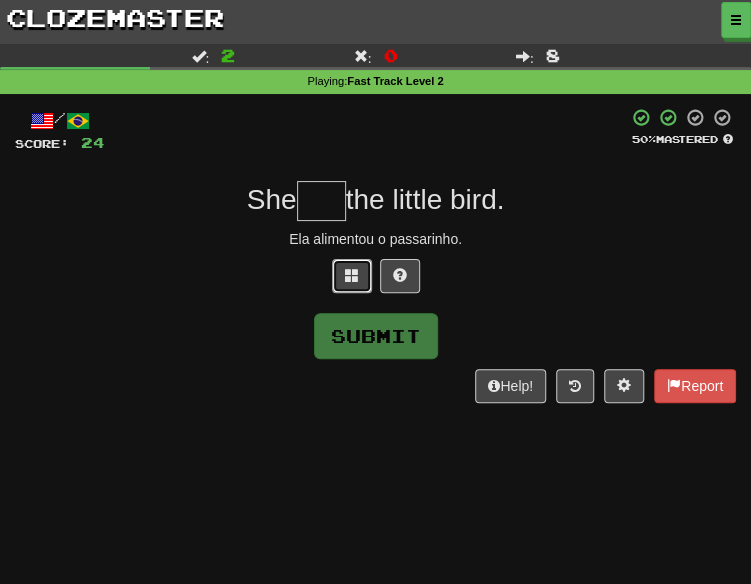 click at bounding box center (352, 275) 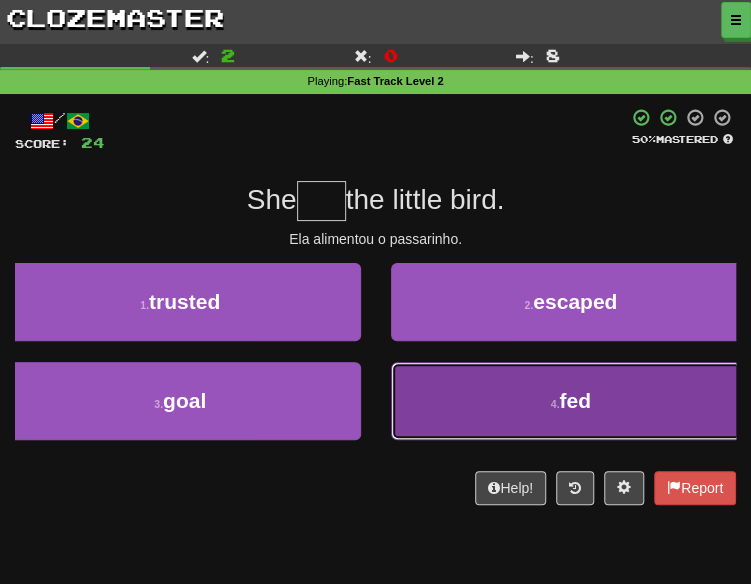 click on "4 .  fed" at bounding box center [571, 401] 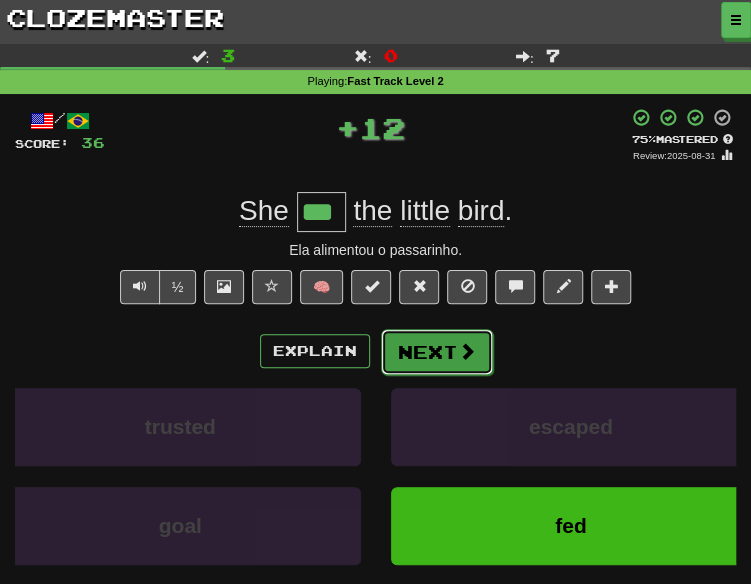 click on "Next" at bounding box center (437, 352) 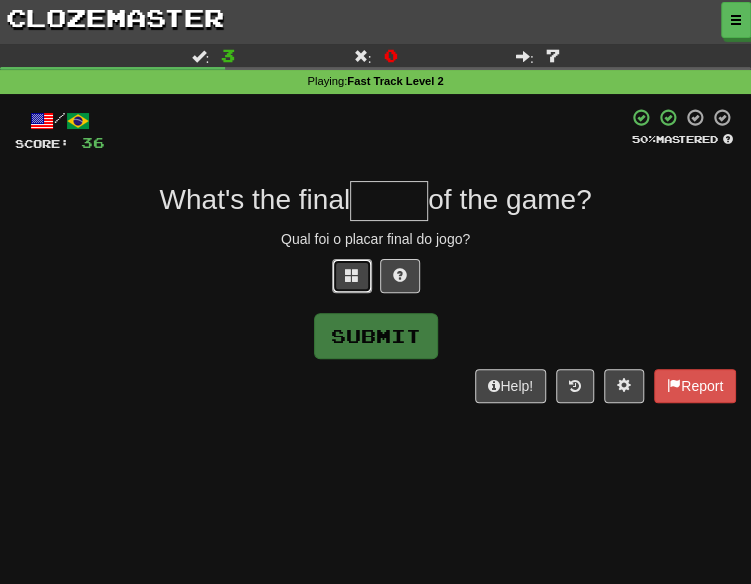 click at bounding box center [352, 276] 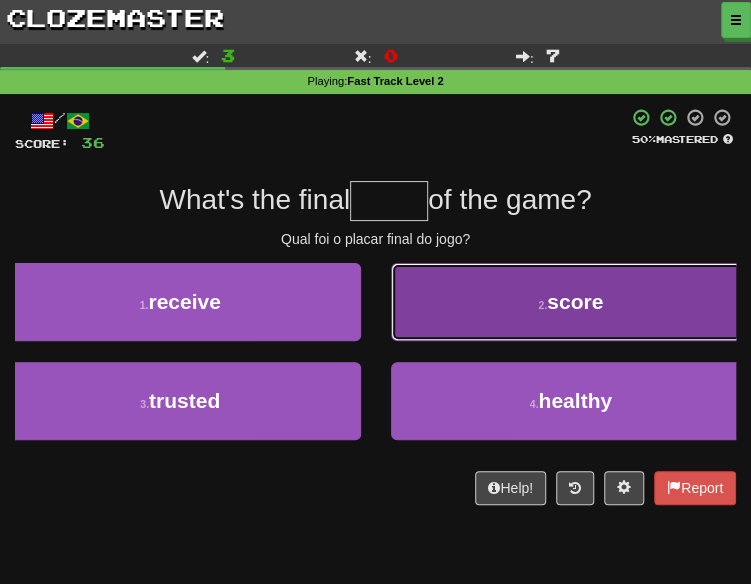 click on "2 .  score" at bounding box center [571, 302] 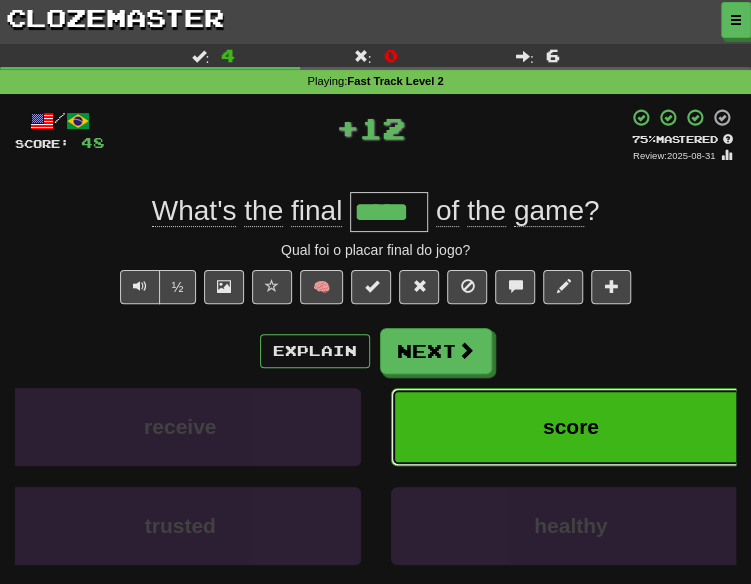 click on "score" at bounding box center [571, 427] 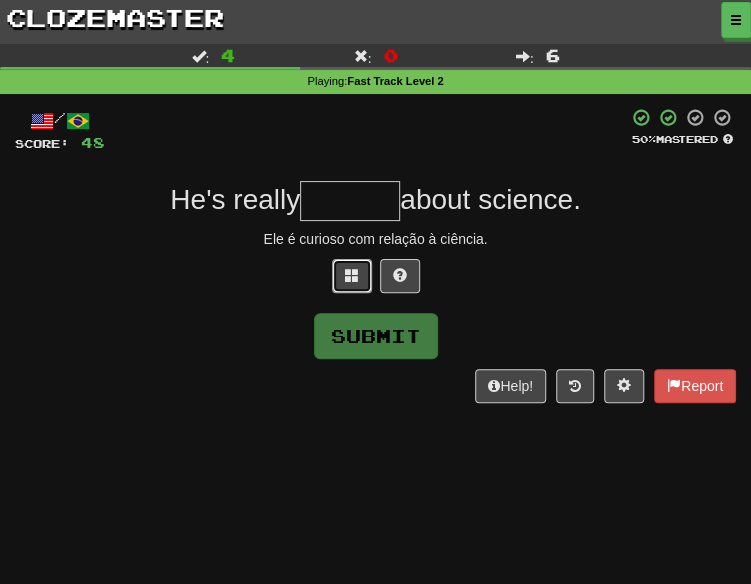 click at bounding box center [352, 275] 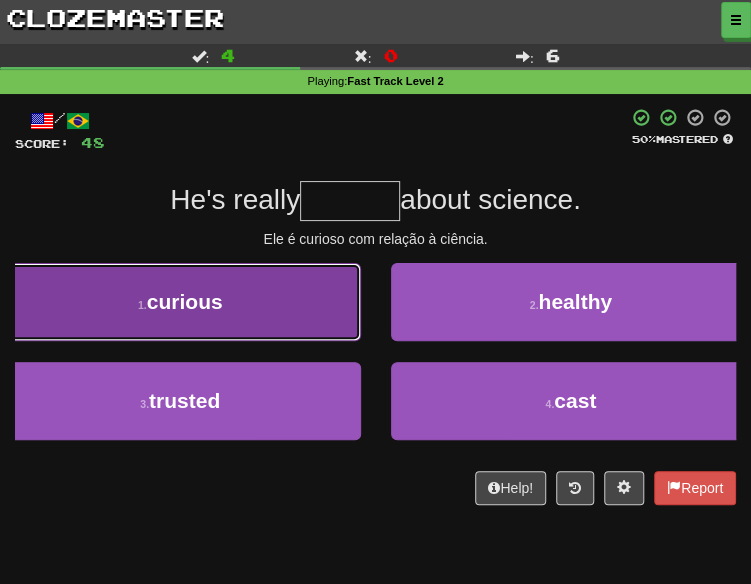 click on "1 .  curious" at bounding box center [180, 302] 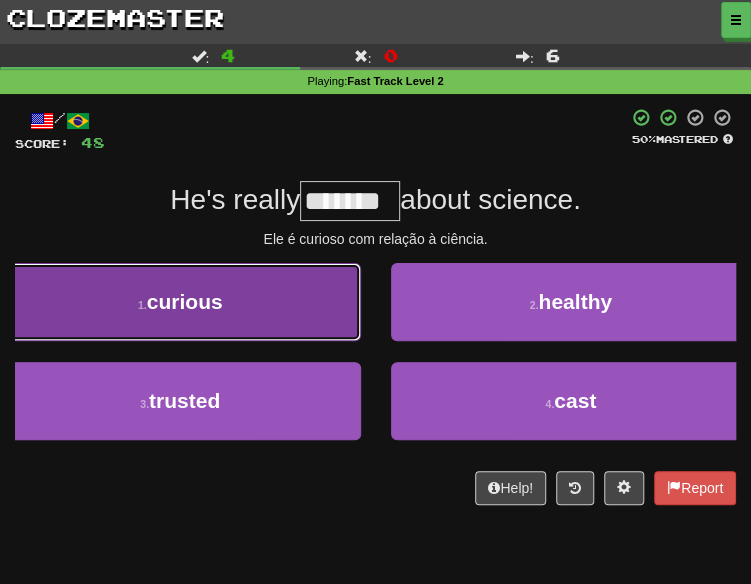 click on "1 .  curious" at bounding box center (180, 302) 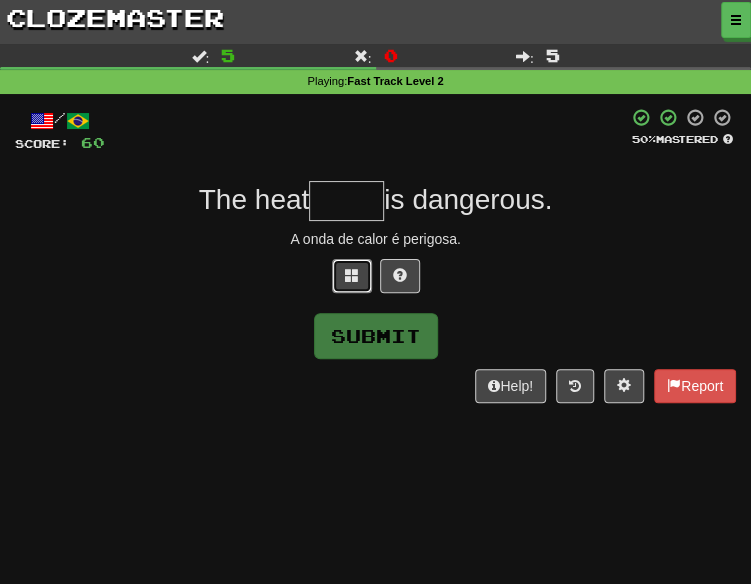 click at bounding box center [352, 276] 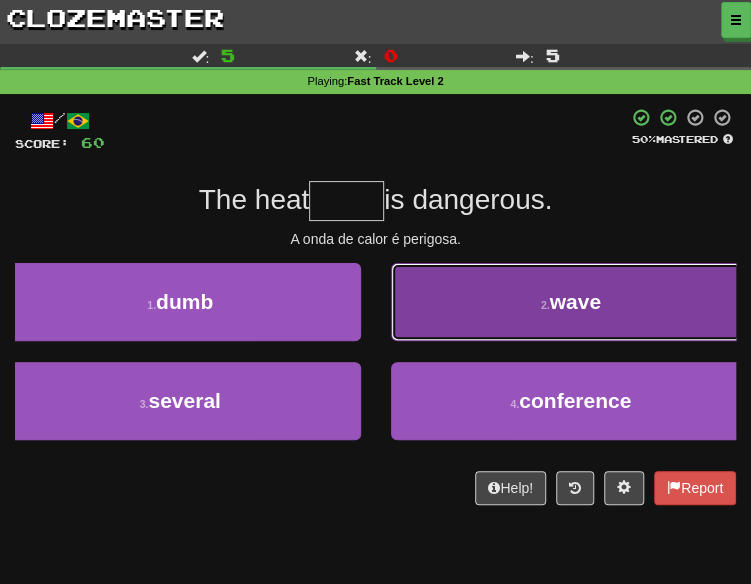 click on "2 .  wave" at bounding box center [571, 302] 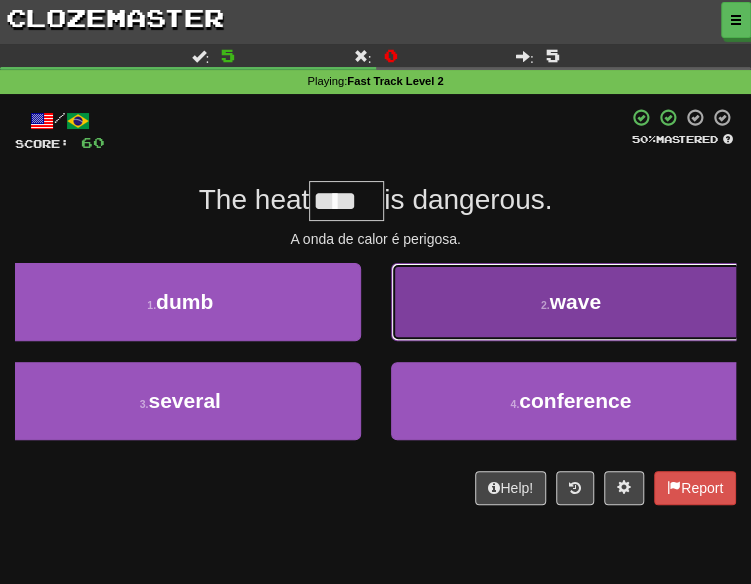 click on "2 .  wave" at bounding box center (571, 302) 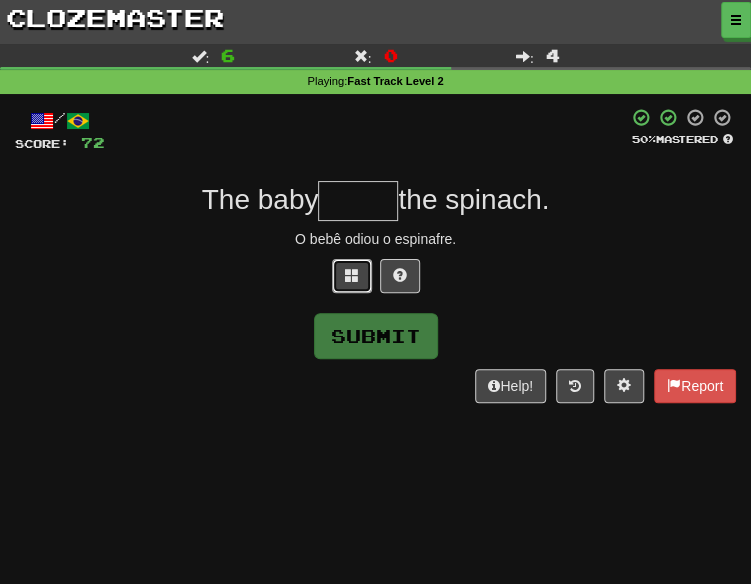click at bounding box center (352, 276) 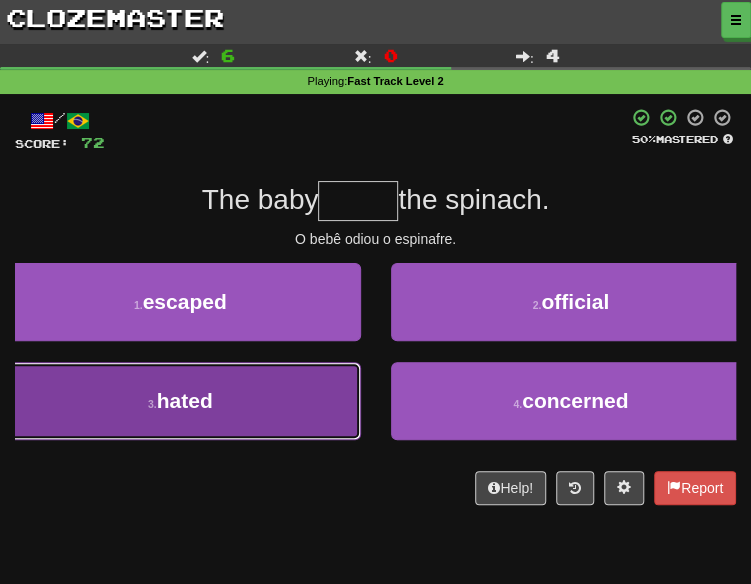 click on "3 .  hated" at bounding box center (180, 401) 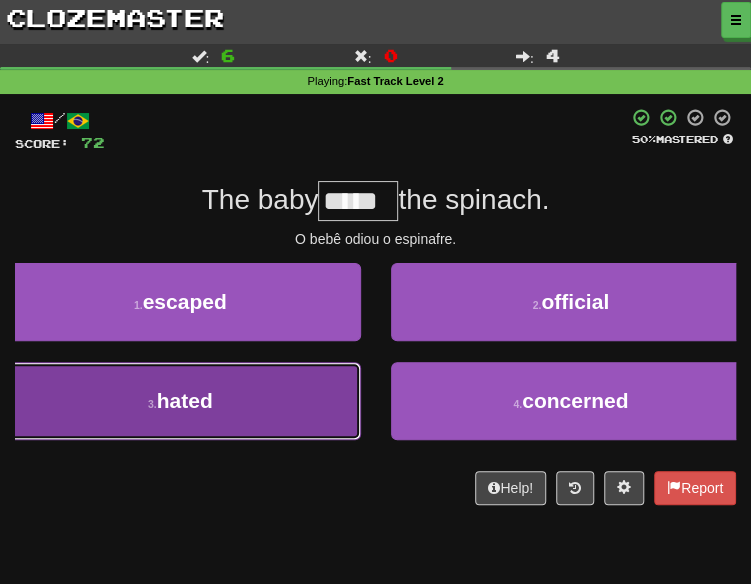 click on "3 .  hated" at bounding box center [180, 401] 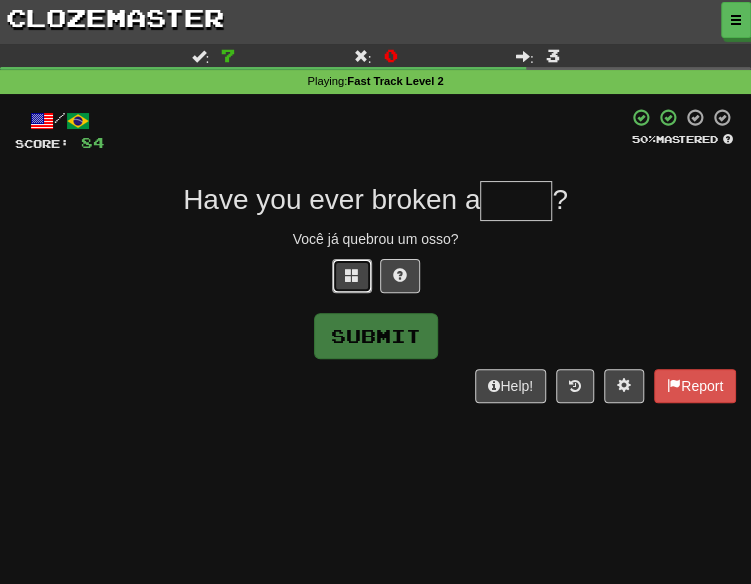 click at bounding box center (352, 276) 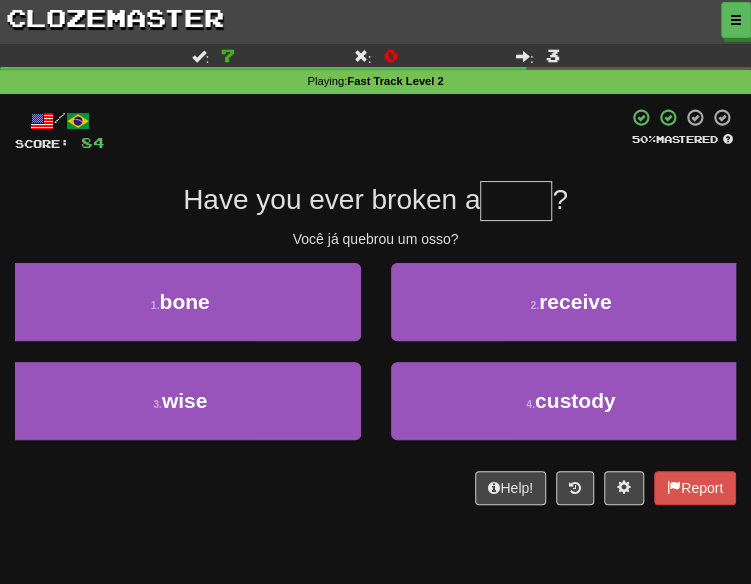 click on "1 .  bone" at bounding box center (180, 312) 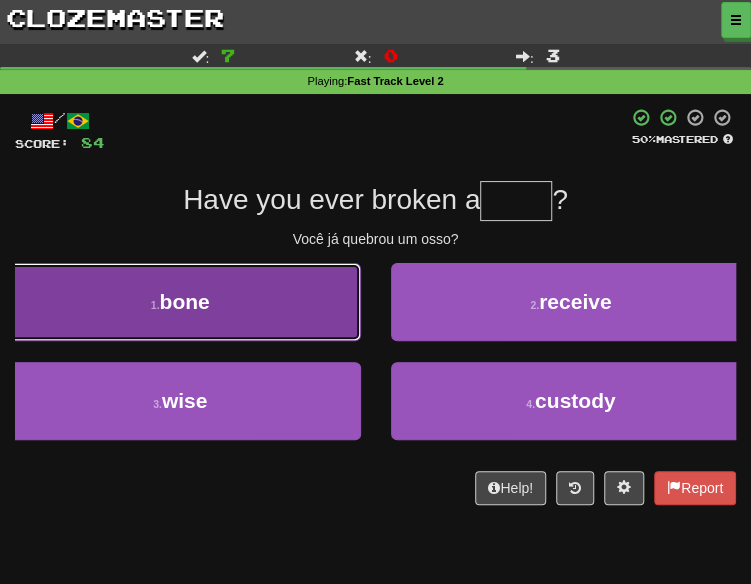 click on "1 .  bone" at bounding box center [180, 302] 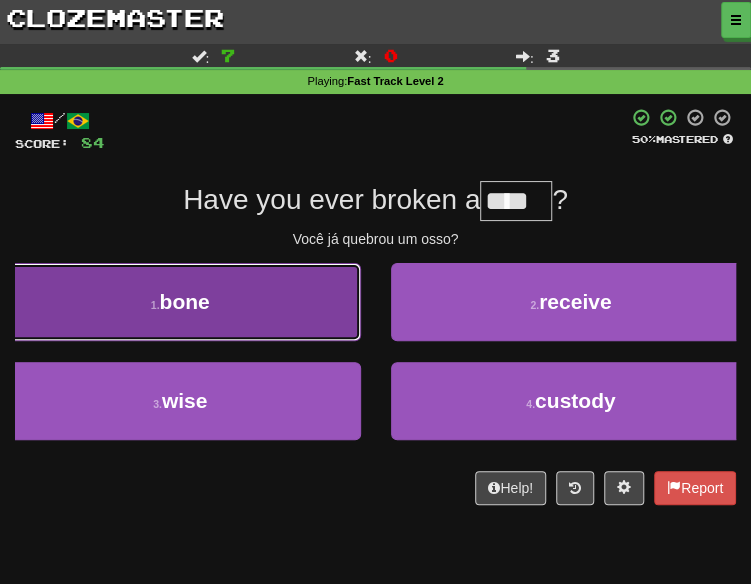 click on "1 .  bone" at bounding box center [180, 302] 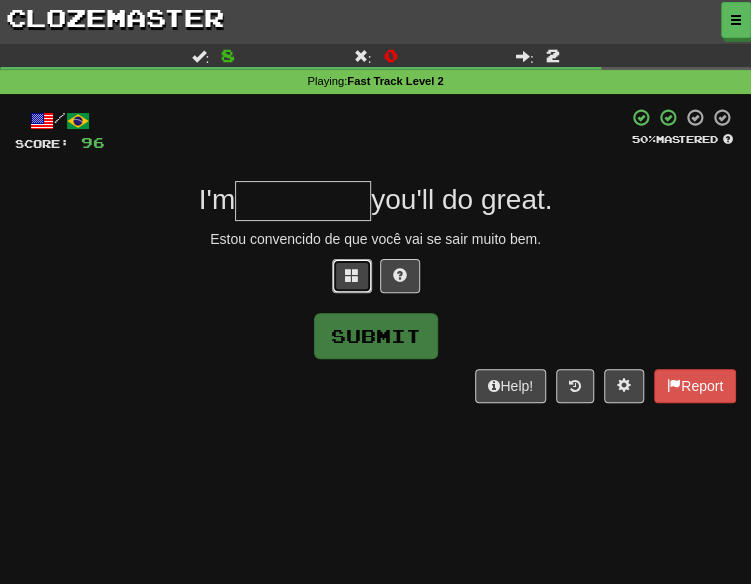 click at bounding box center [352, 276] 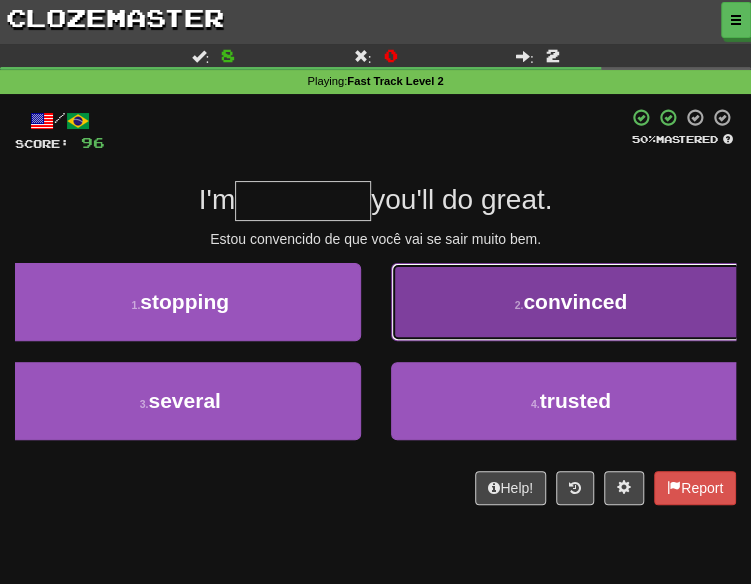 click on "2 .  convinced" at bounding box center (571, 302) 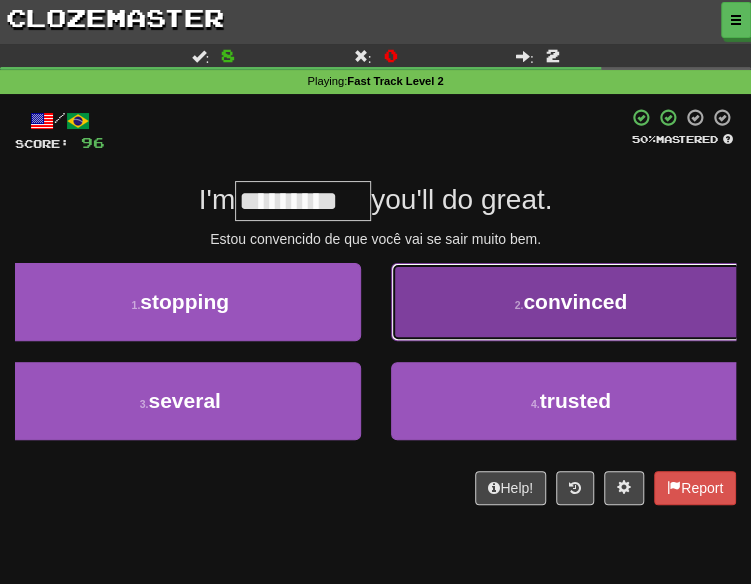 click on "2 .  convinced" at bounding box center [571, 302] 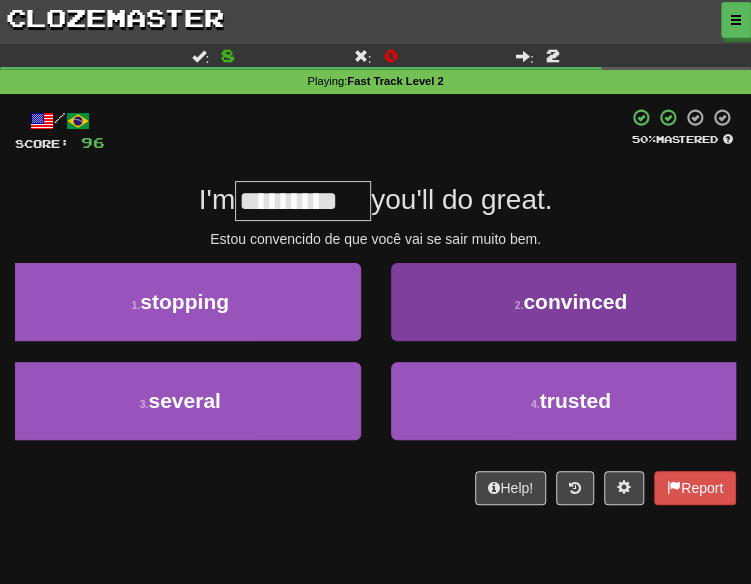 type 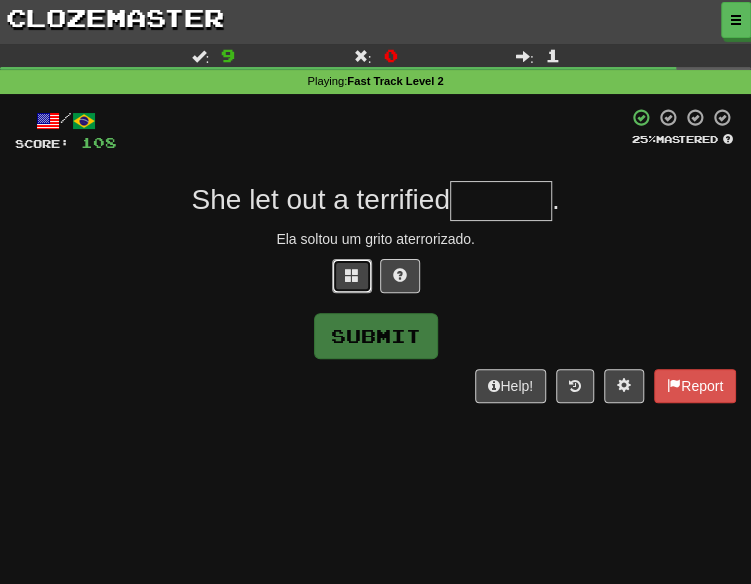 click at bounding box center [352, 276] 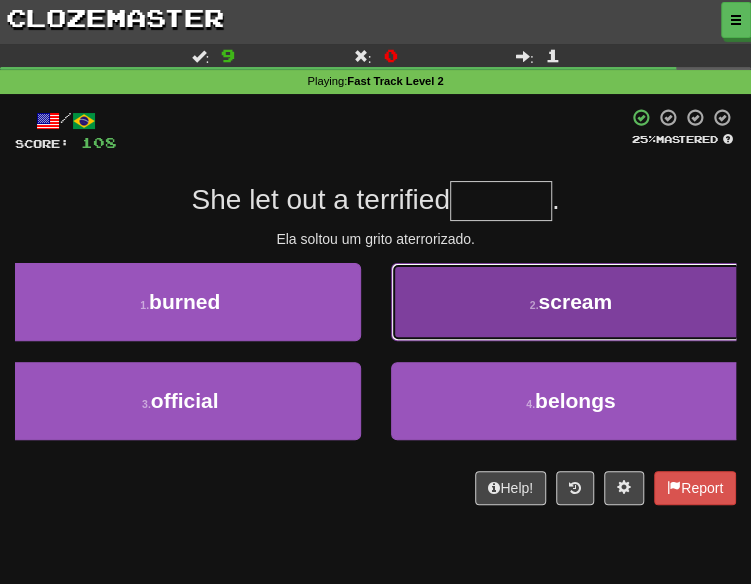 click on "2 .  scream" at bounding box center (571, 302) 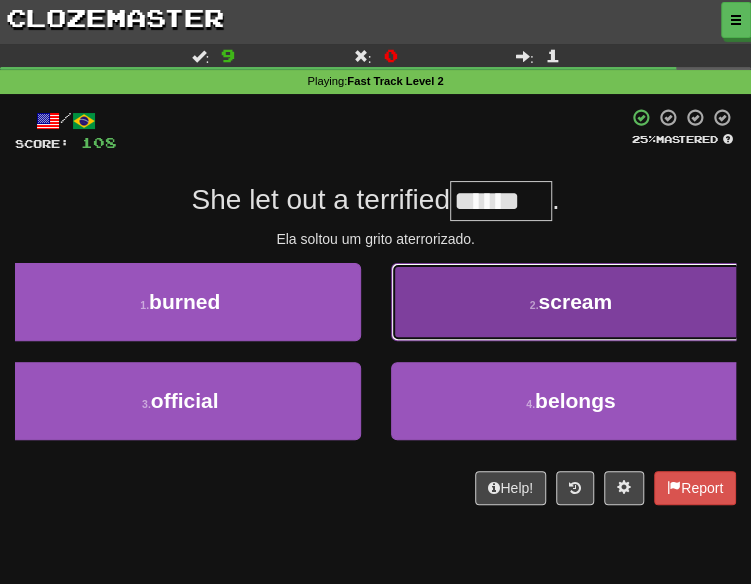 click on "2 .  scream" at bounding box center [571, 302] 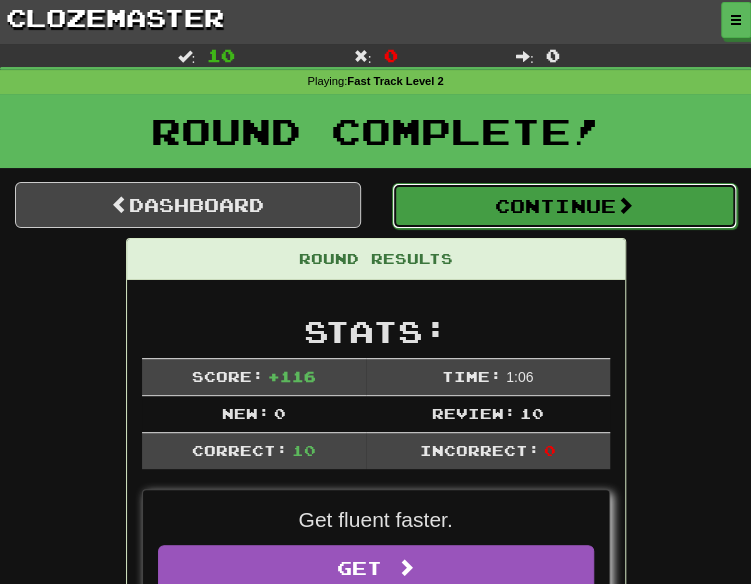 click on "Continue" at bounding box center (565, 206) 